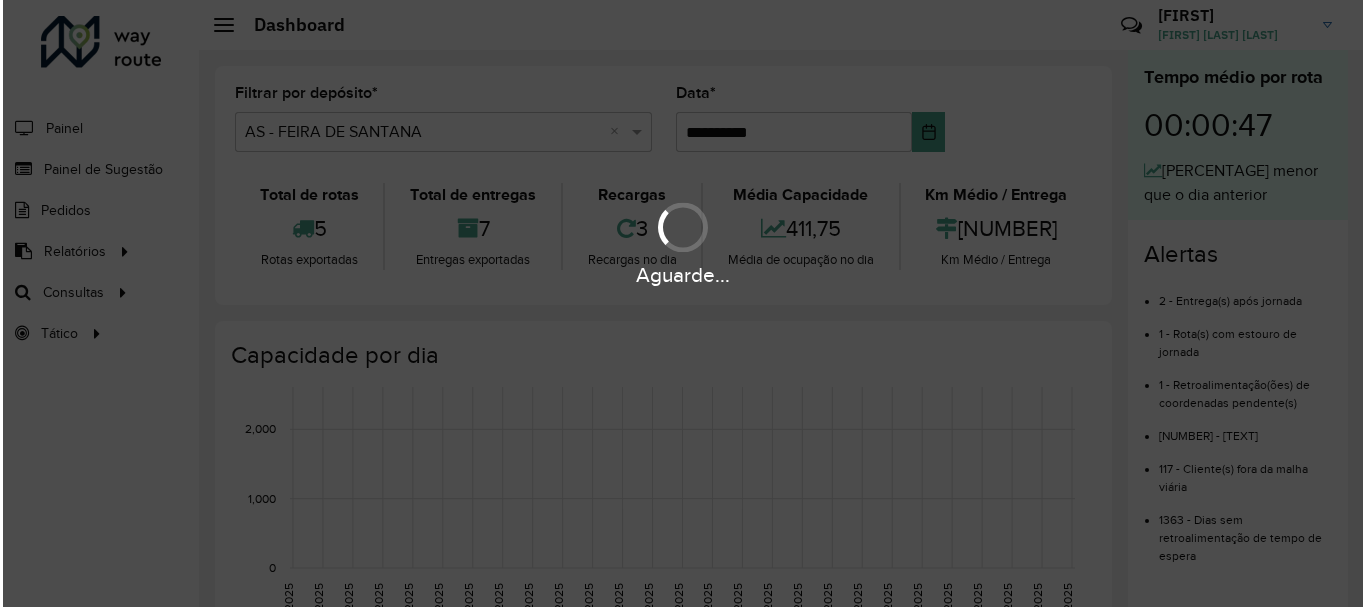 scroll, scrollTop: 0, scrollLeft: 0, axis: both 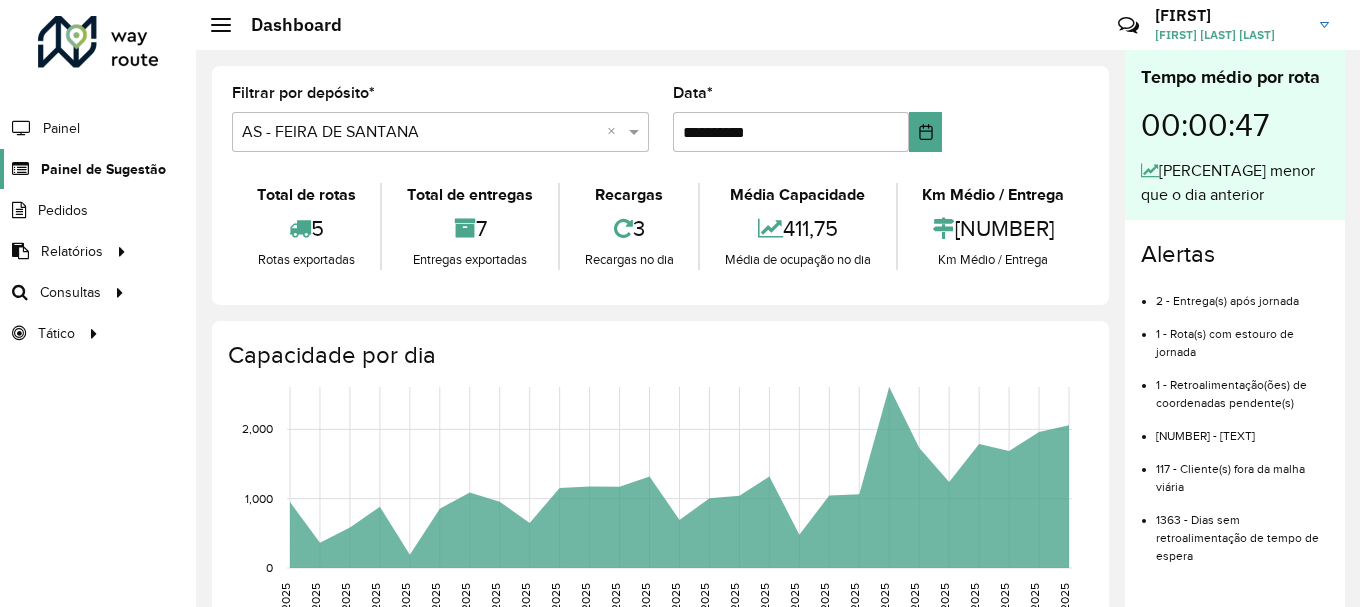 click on "Painel de Sugestão" 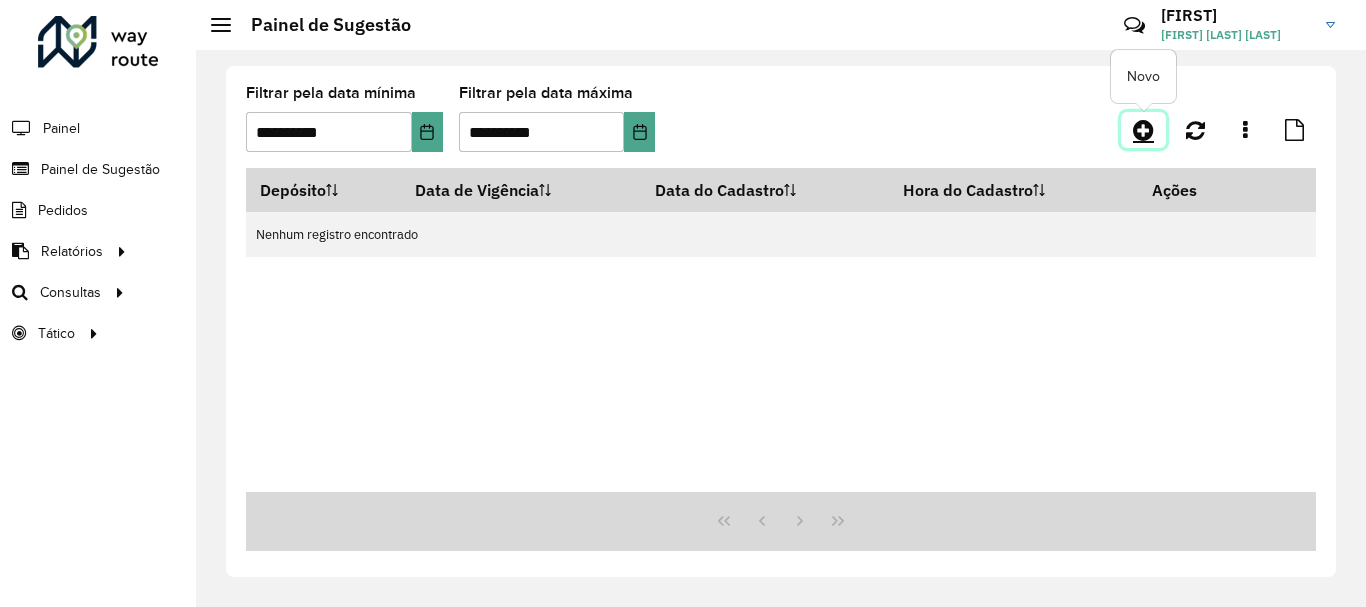 click 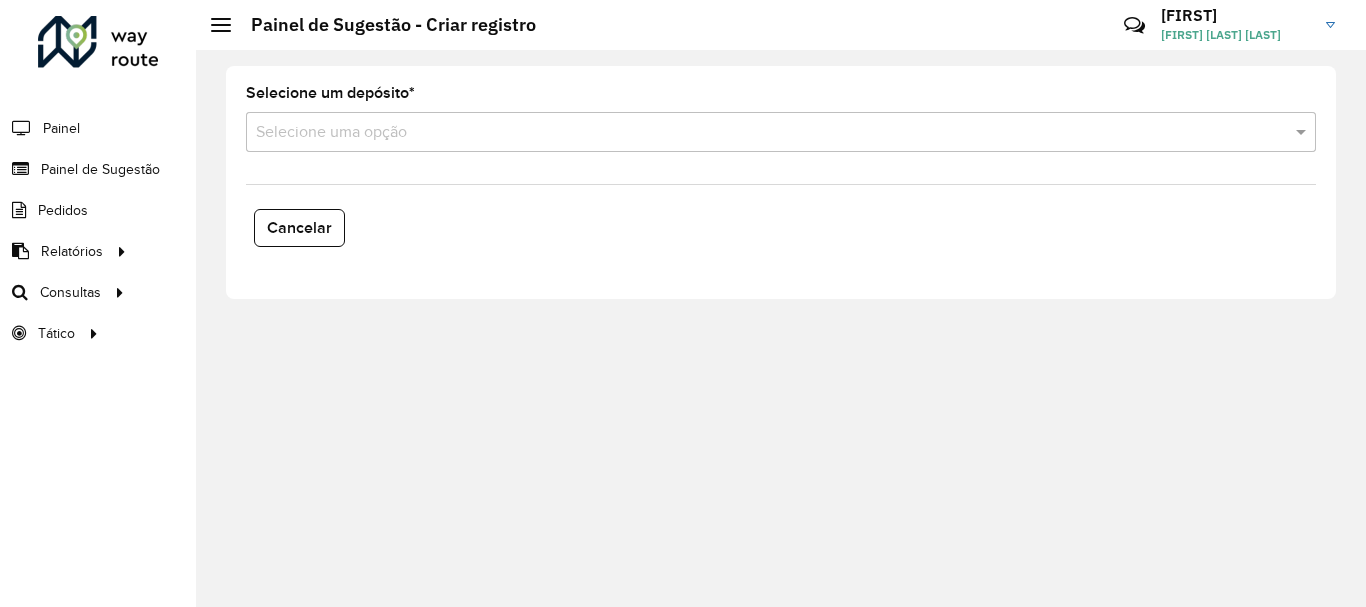 click at bounding box center (761, 133) 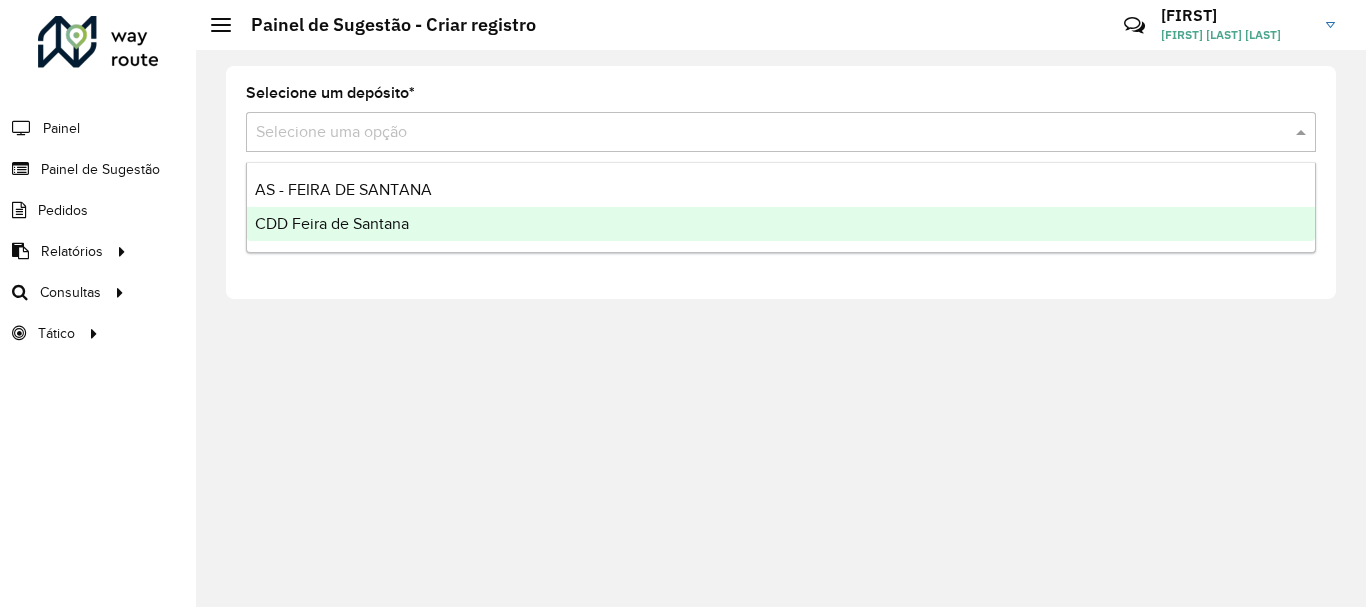 click on "CDD Feira de Santana" at bounding box center [332, 223] 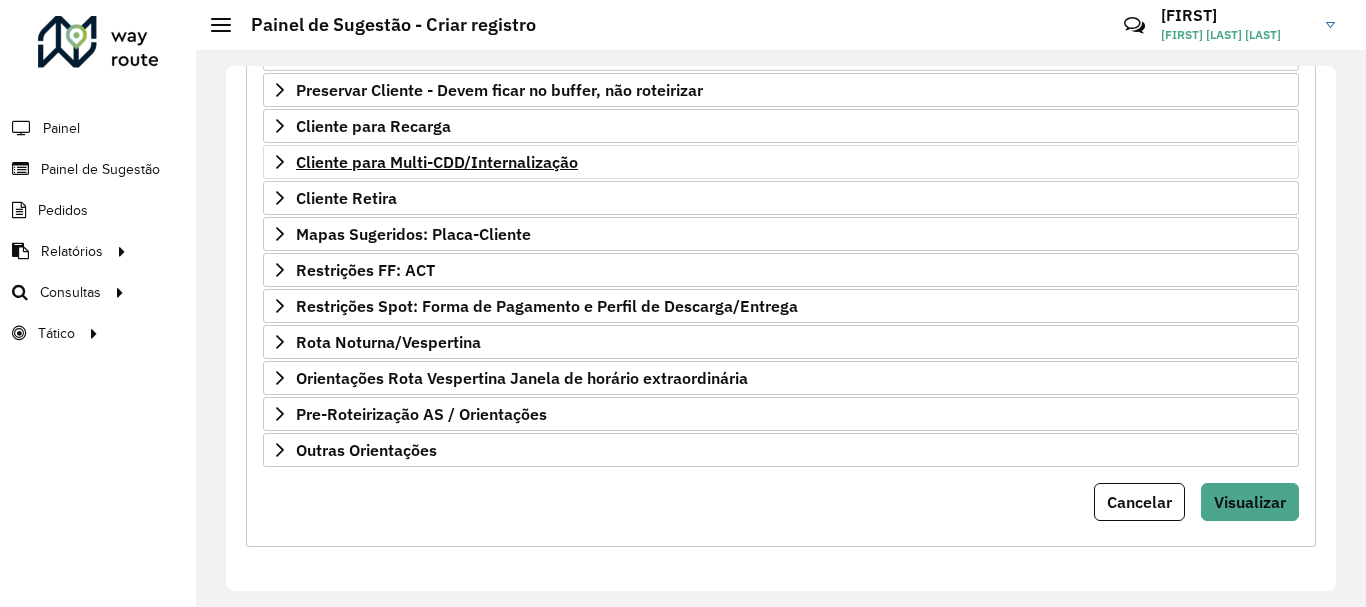 scroll, scrollTop: 190, scrollLeft: 0, axis: vertical 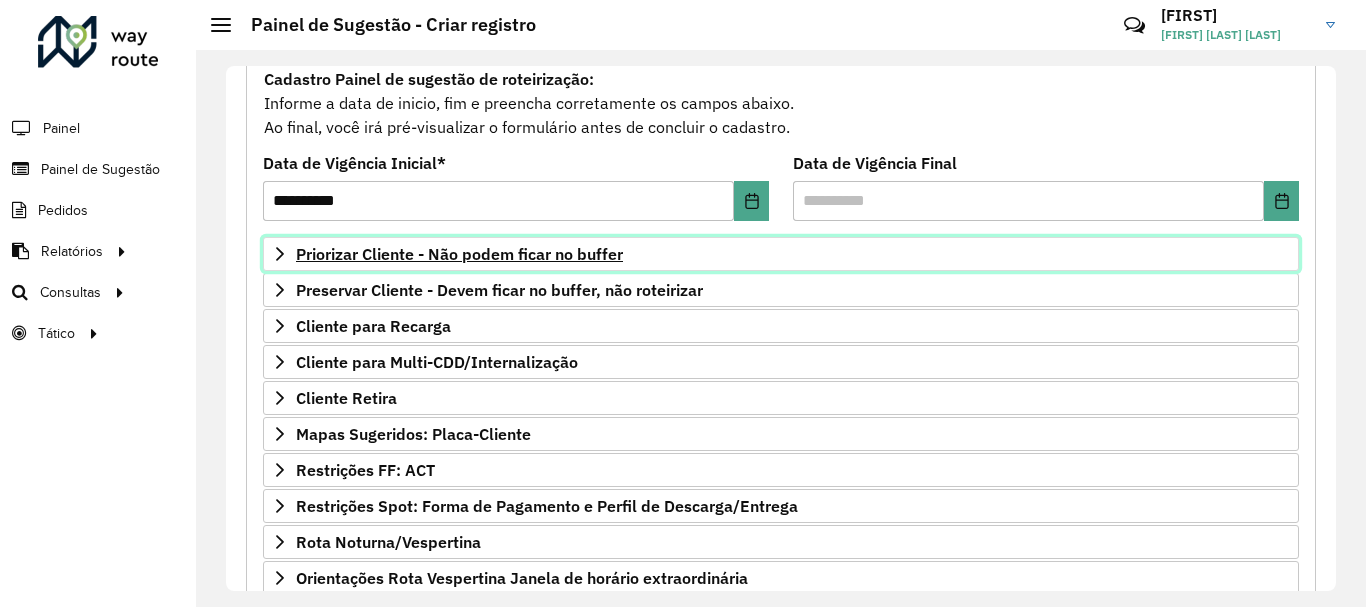 click 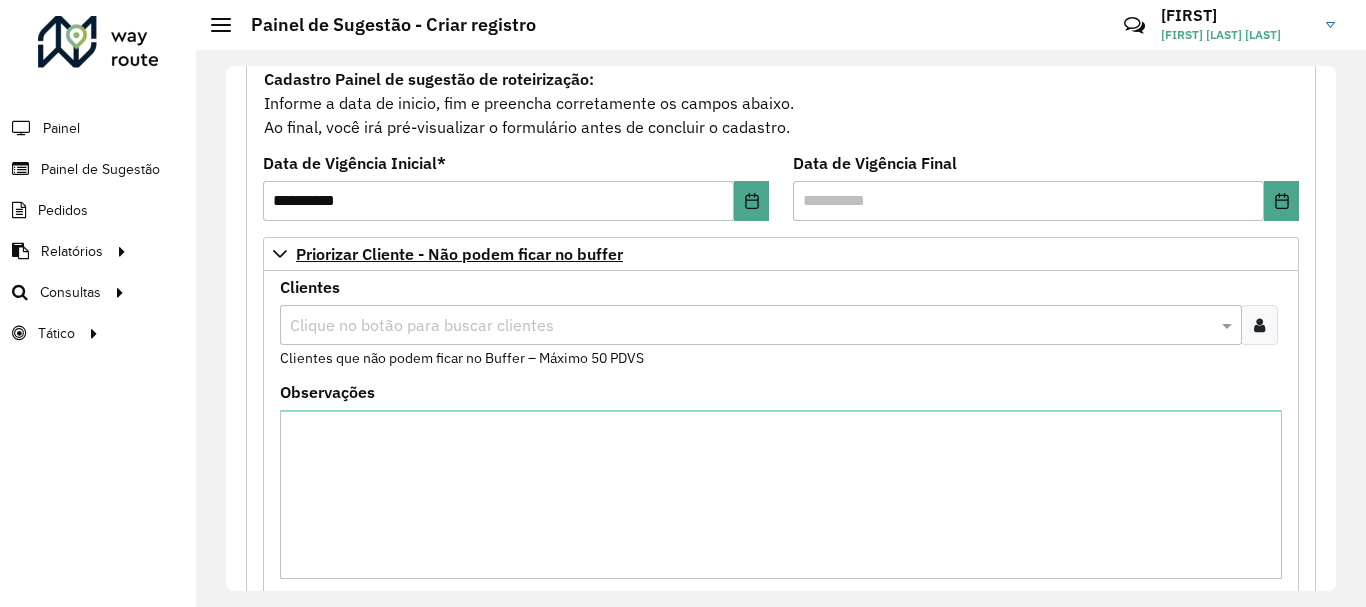 click at bounding box center (1259, 325) 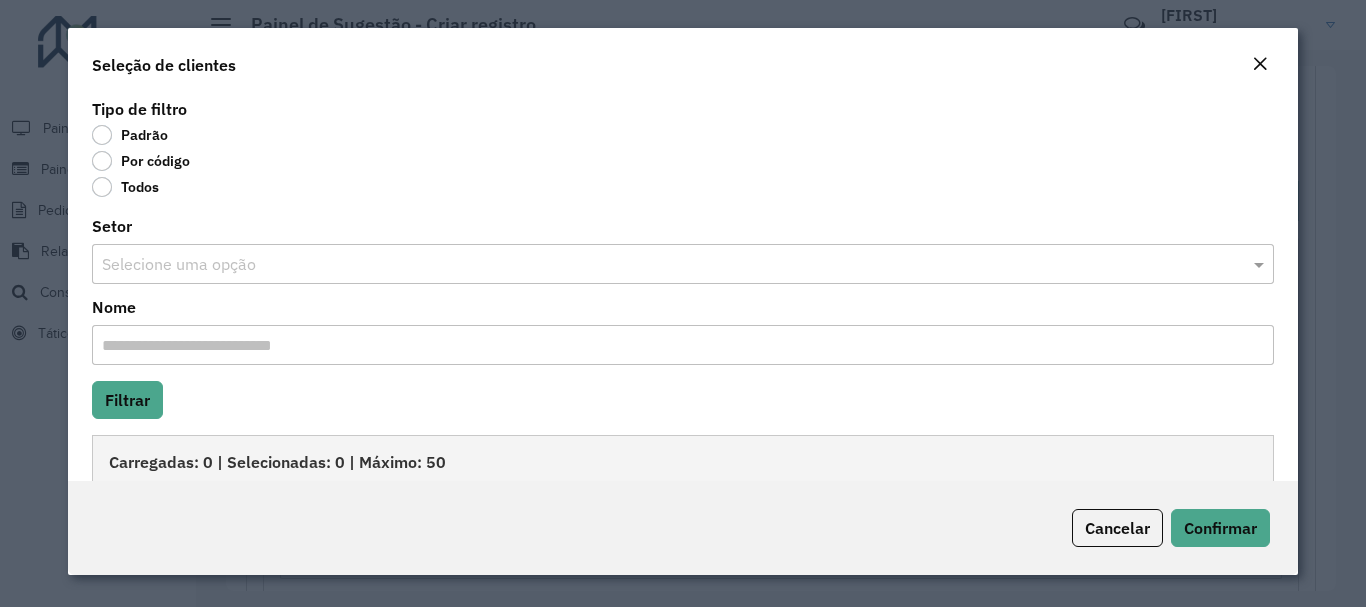click on "Por código" 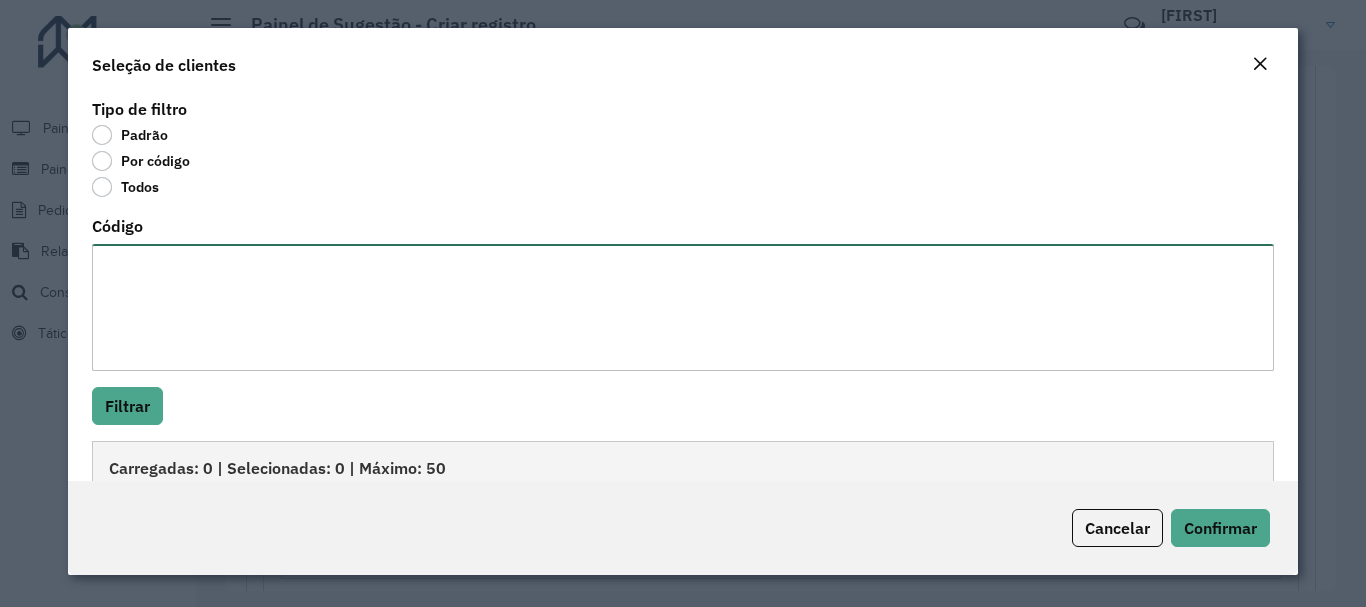 click on "Código" at bounding box center [682, 307] 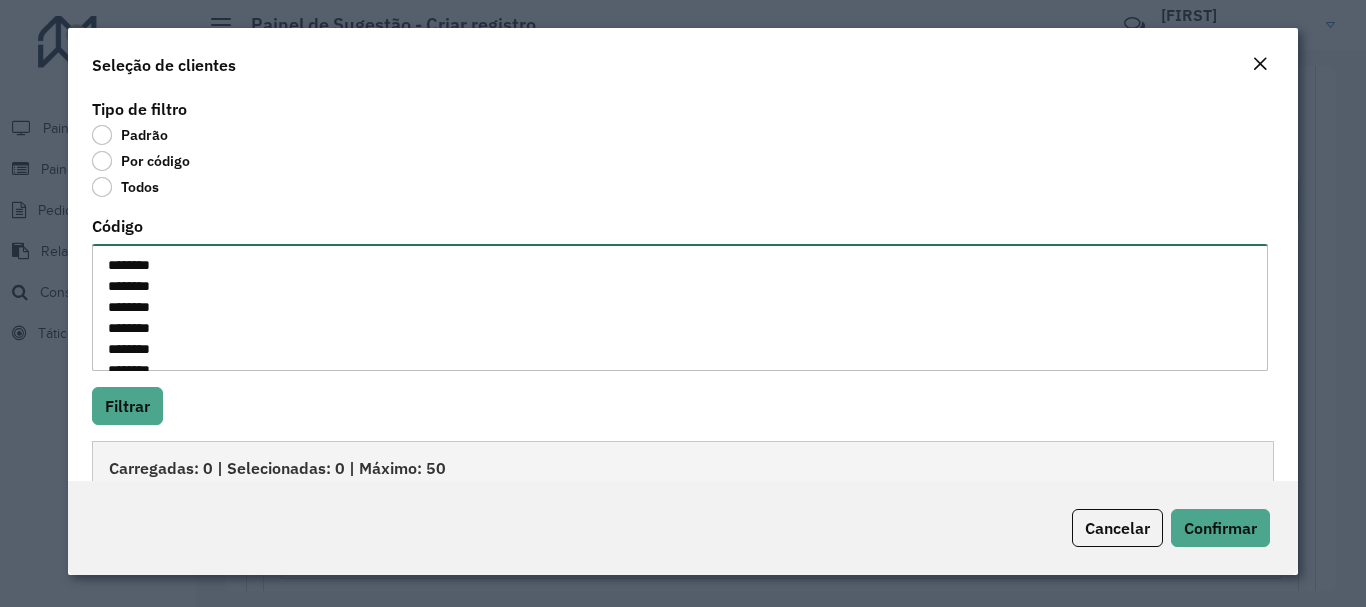 scroll, scrollTop: 210, scrollLeft: 0, axis: vertical 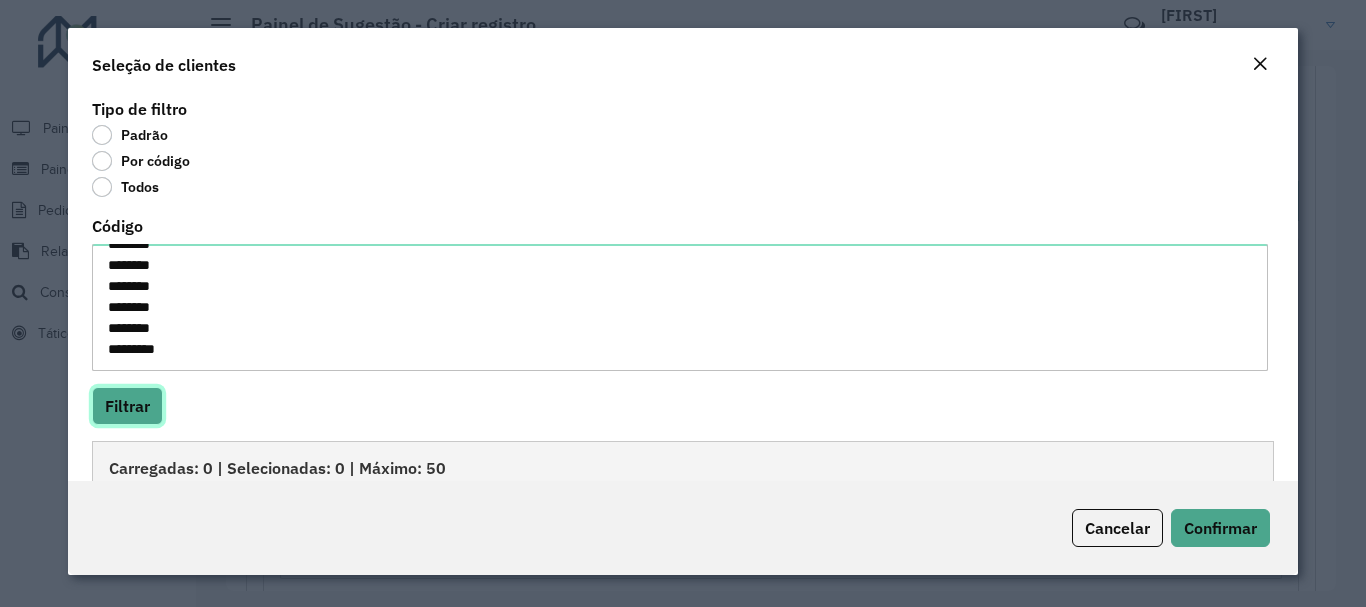 click on "Filtrar" 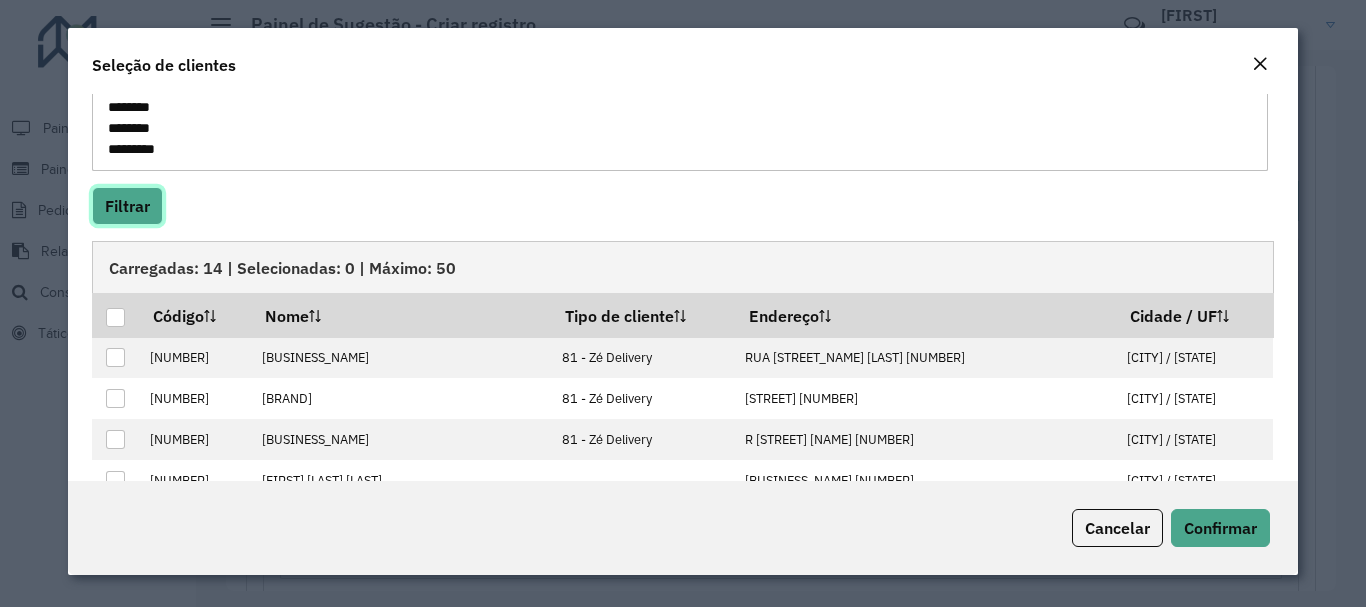 scroll, scrollTop: 0, scrollLeft: 0, axis: both 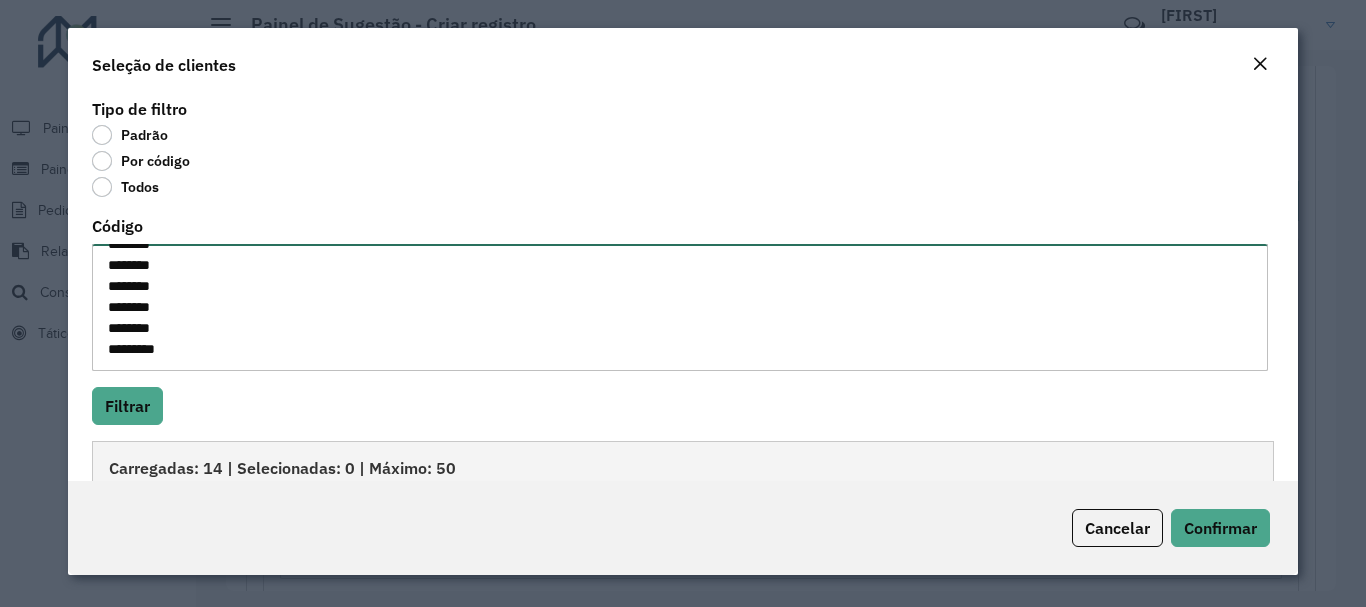 click on "********
********
********
********
********
********
********
********
********
********
********
********
********
********" at bounding box center [679, 307] 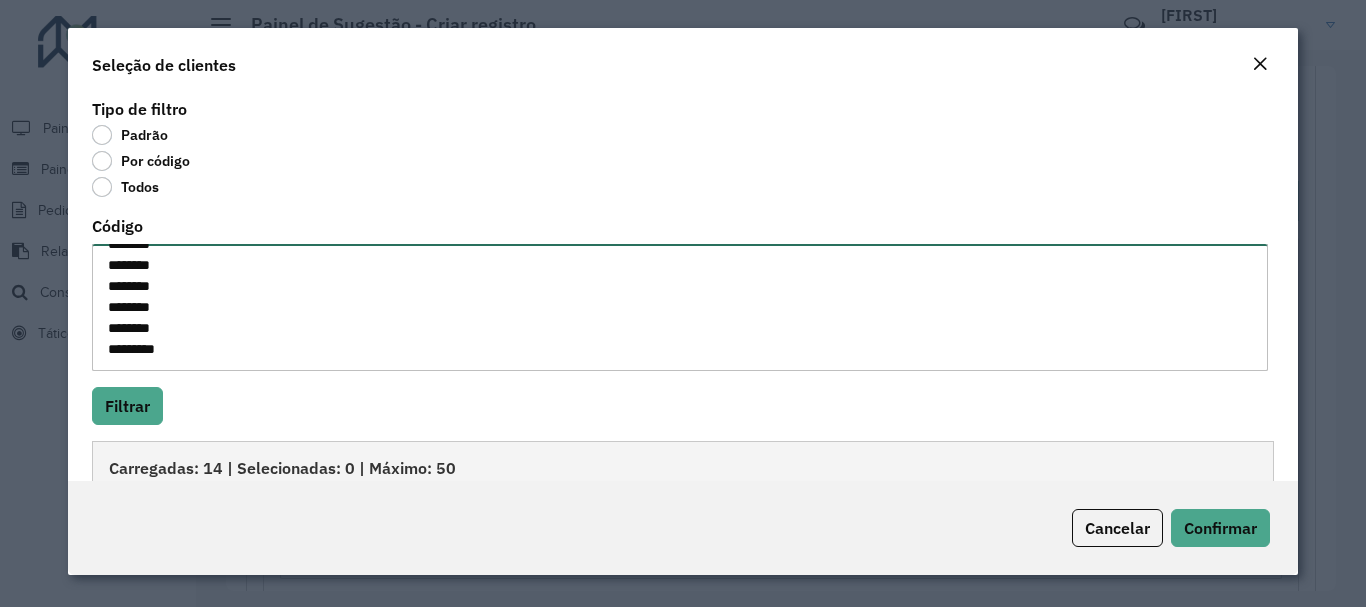 paste on "*****
*****" 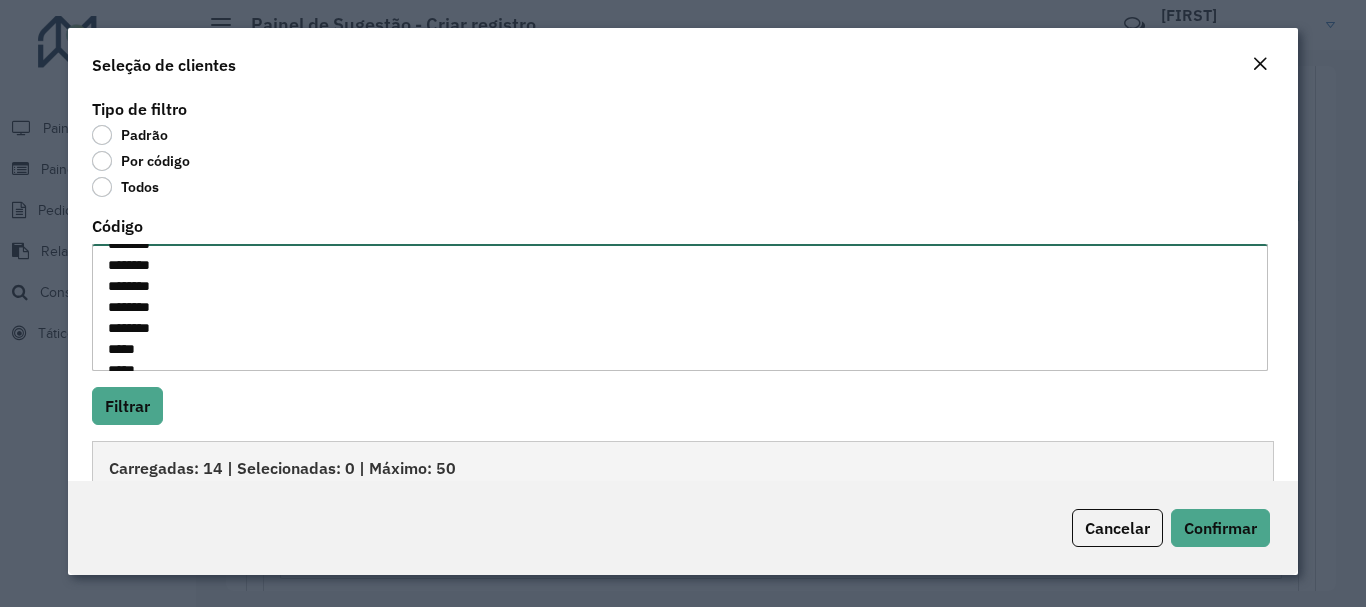 scroll, scrollTop: 218, scrollLeft: 0, axis: vertical 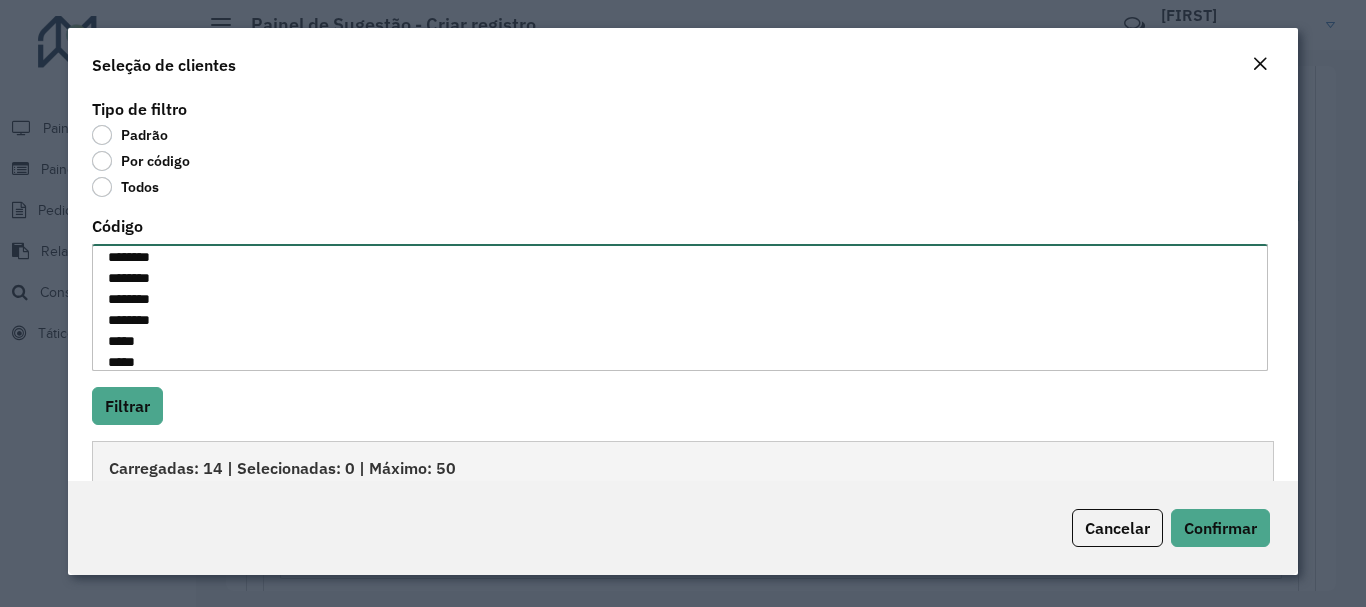 click on "********
********
********
********
********
********
********
********
********
********
********
********
********
********
*****
*****" at bounding box center [679, 307] 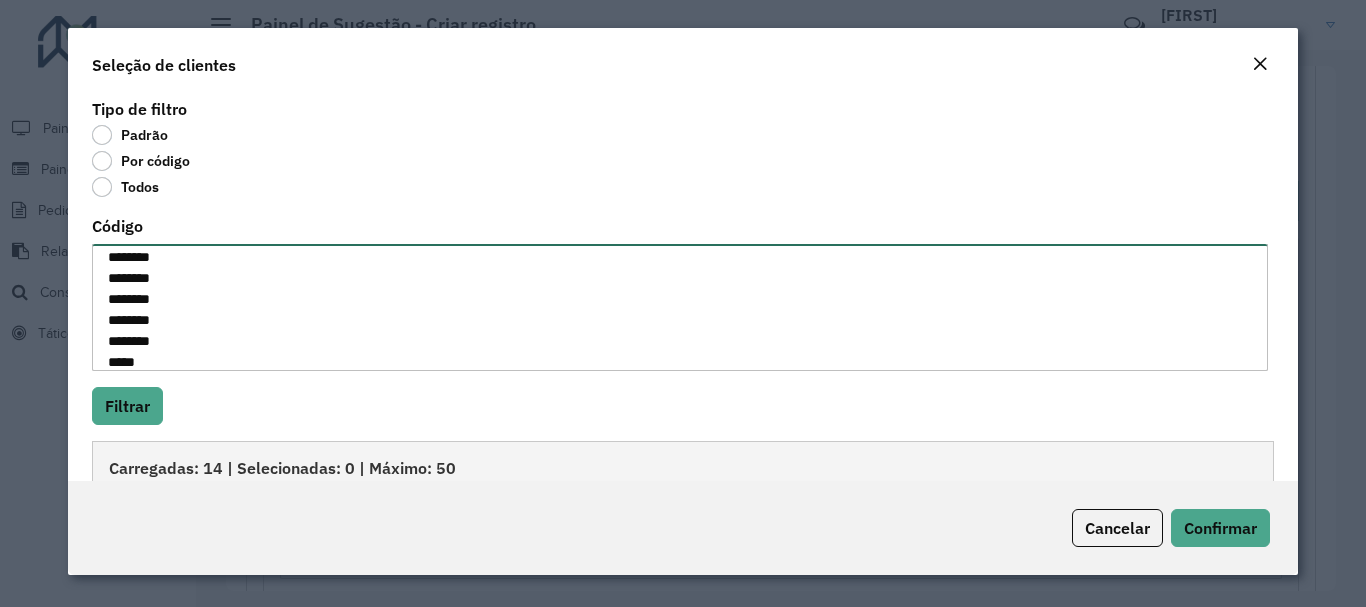 click on "********
********
********
********
********
********
********
********
********
********
********
********
********
********
********
*****" at bounding box center (679, 307) 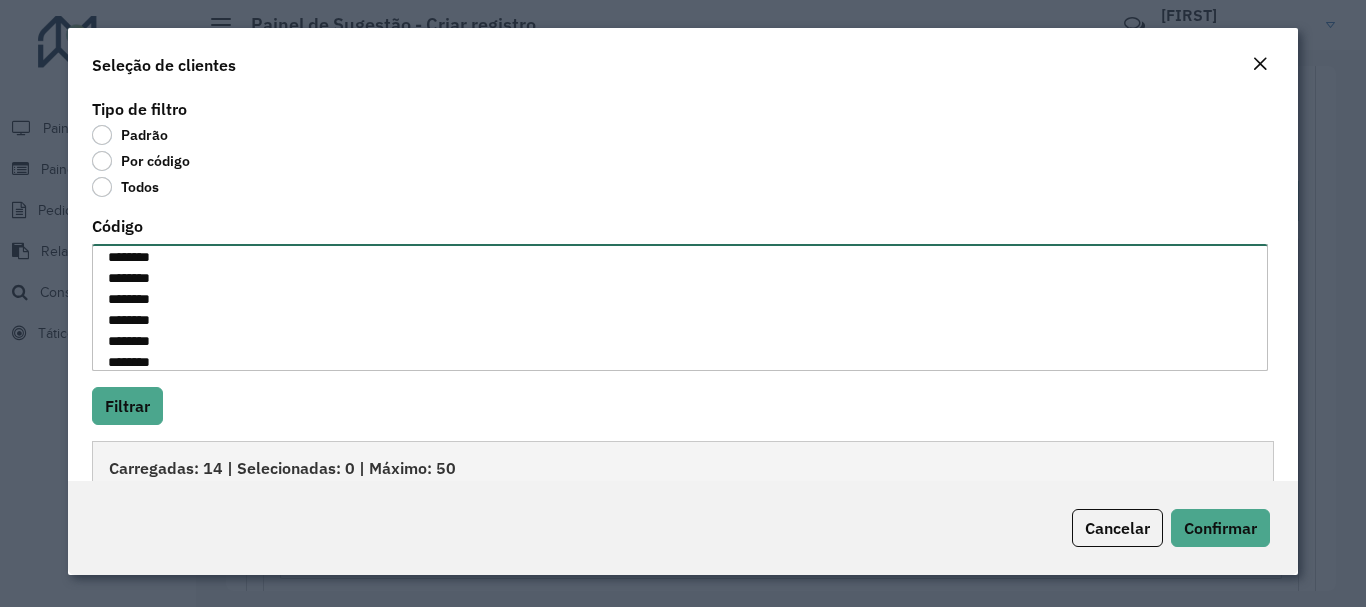 scroll, scrollTop: 231, scrollLeft: 0, axis: vertical 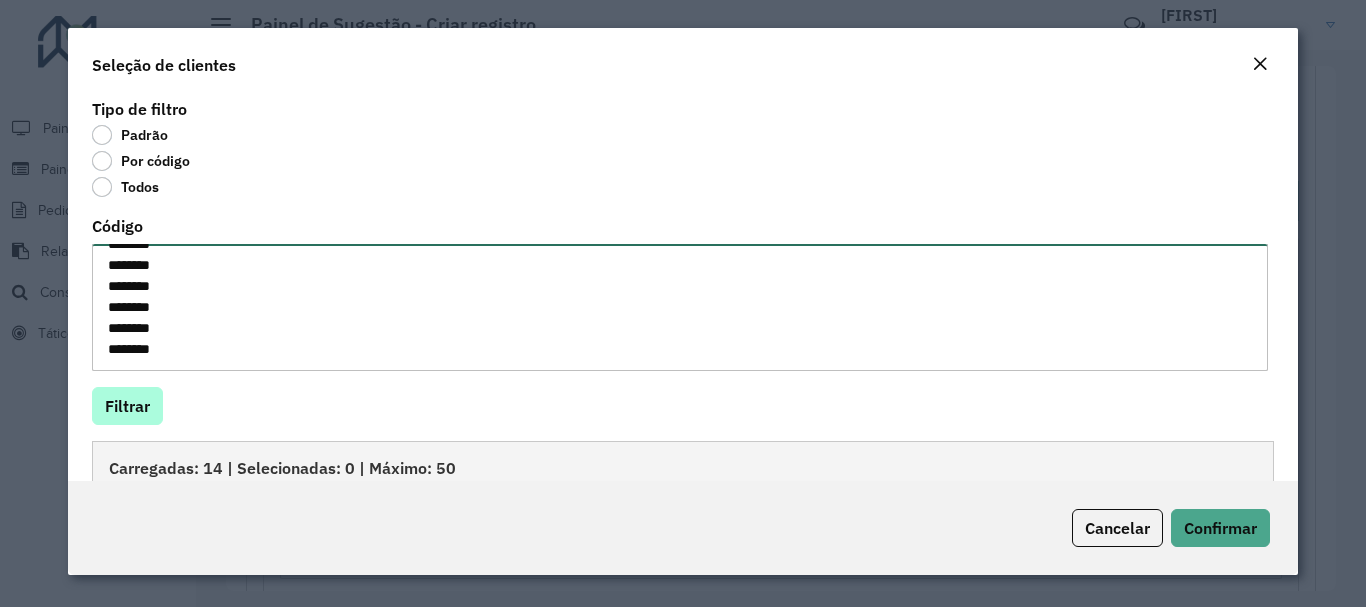 type on "********
********
********
********
********
********
********
********
********
********
********
********
********
********
********
********" 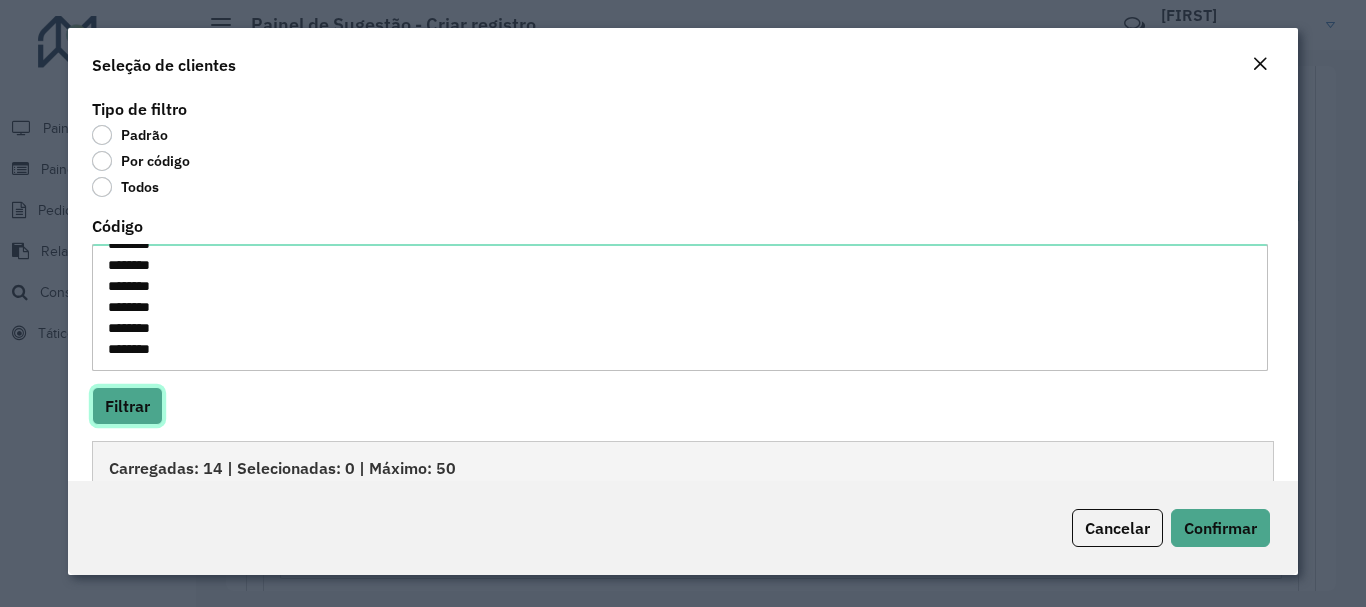 click on "Filtrar" 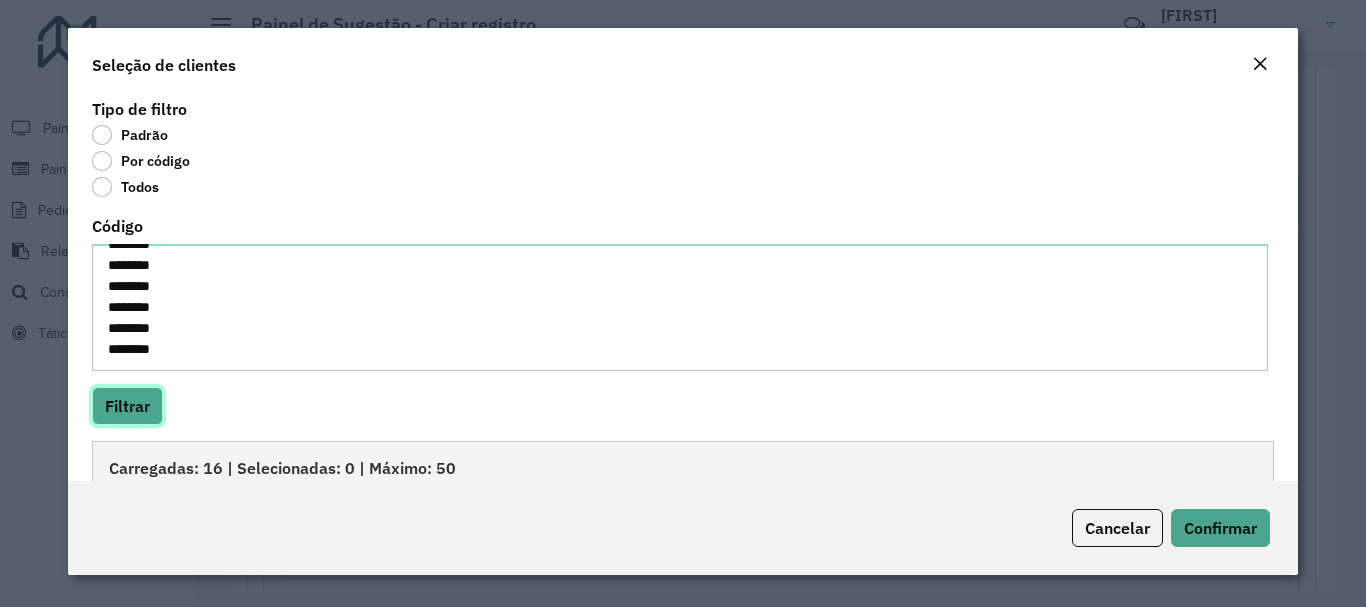 scroll, scrollTop: 200, scrollLeft: 0, axis: vertical 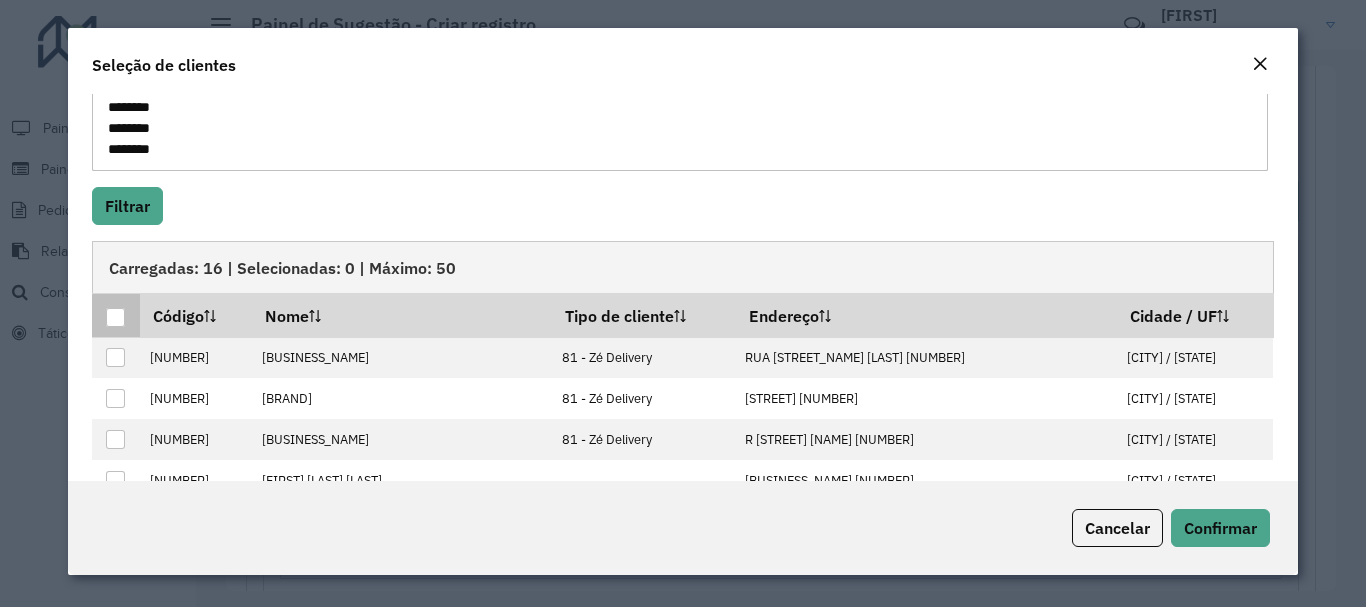 click at bounding box center (115, 317) 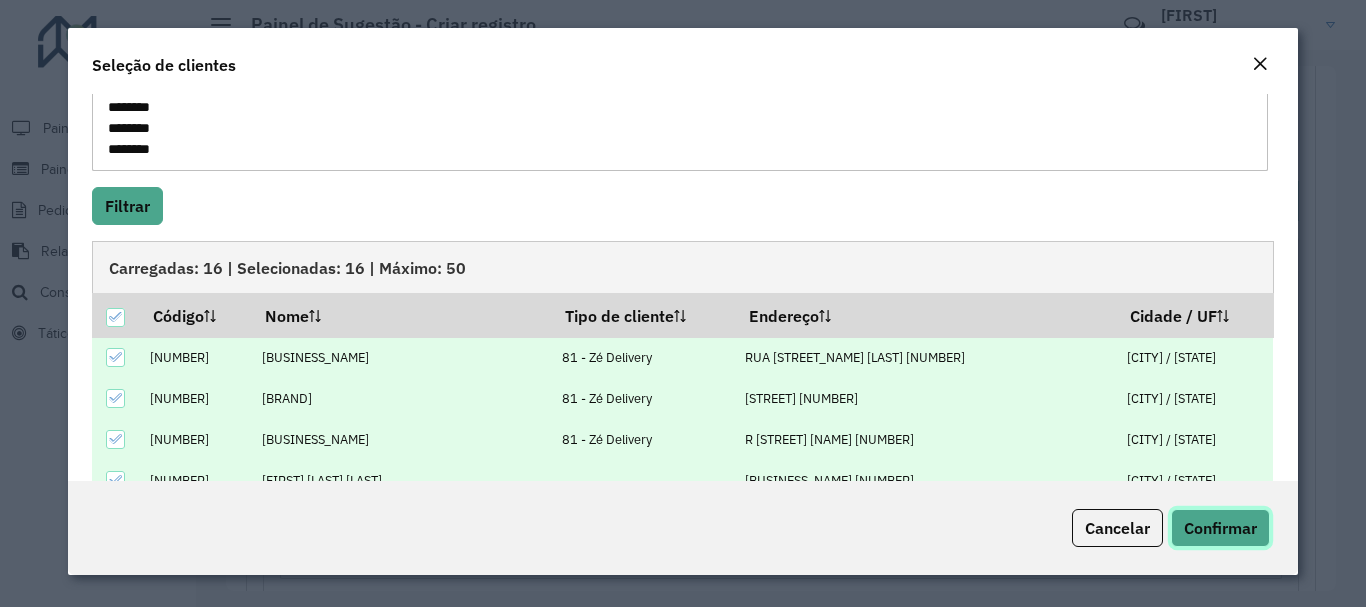 click on "Confirmar" 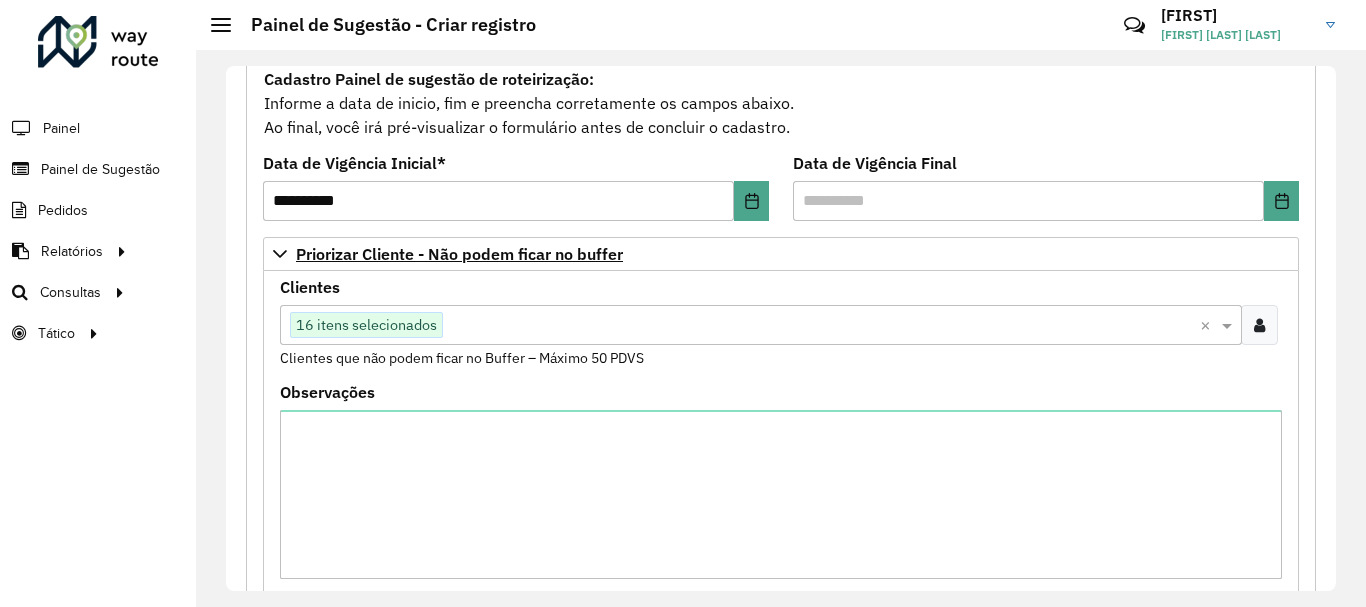 scroll, scrollTop: 290, scrollLeft: 0, axis: vertical 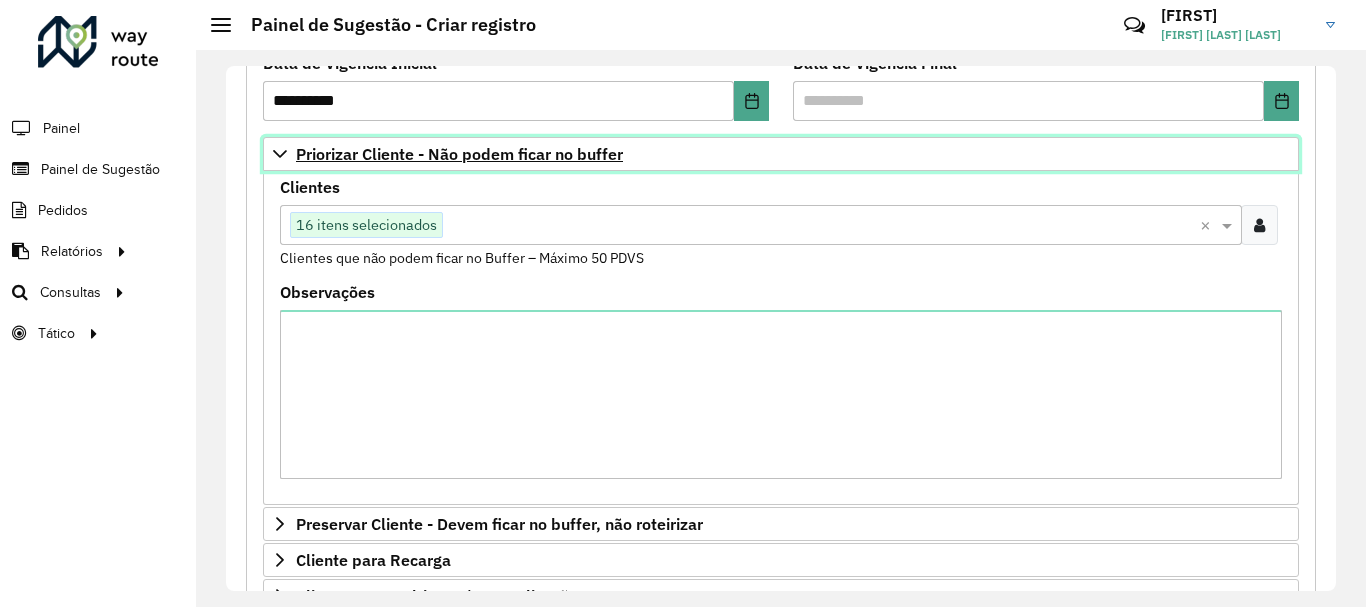 click 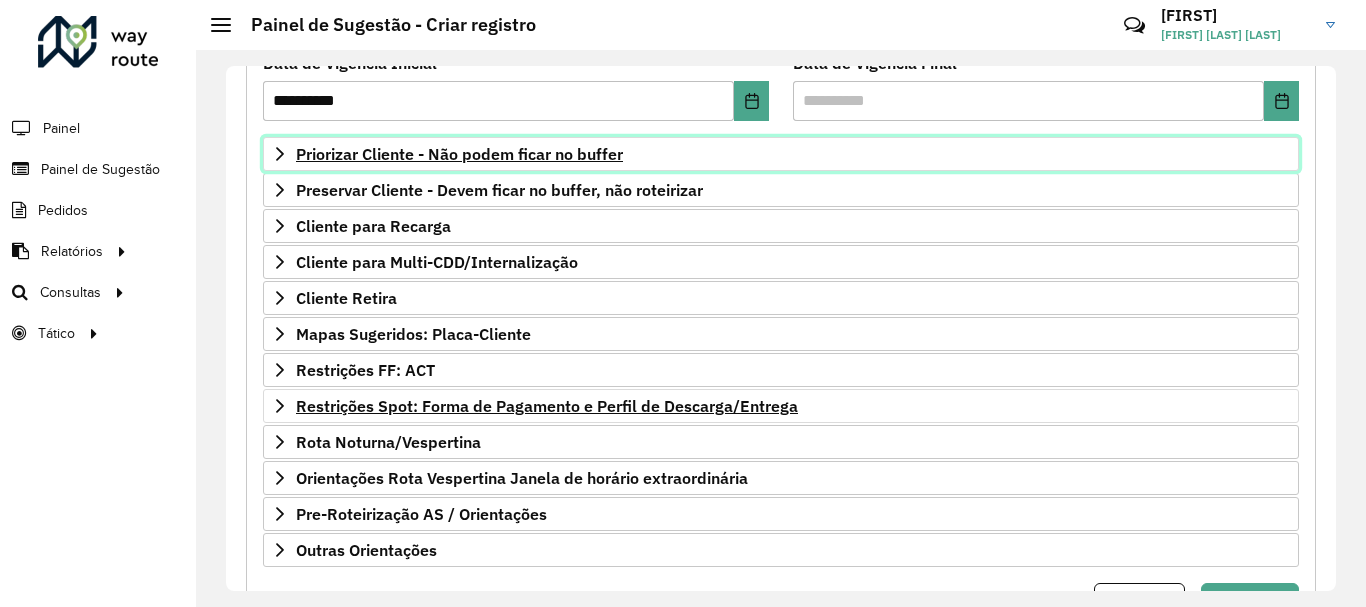 scroll, scrollTop: 390, scrollLeft: 0, axis: vertical 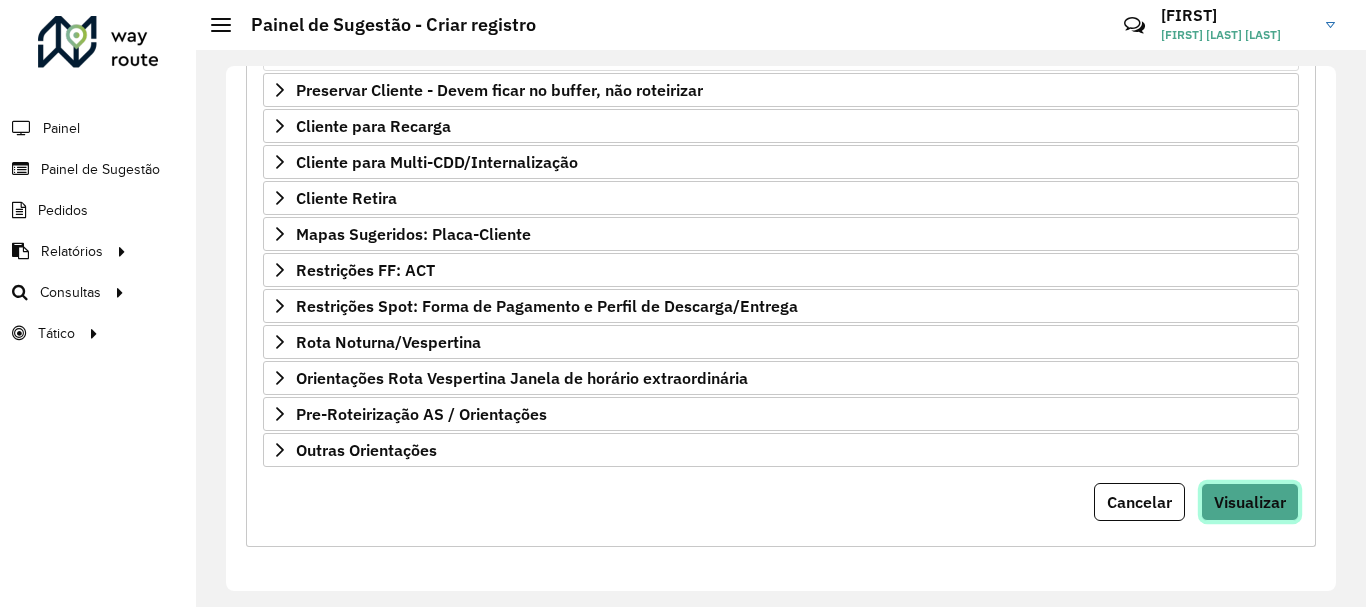 click on "Visualizar" at bounding box center (1250, 502) 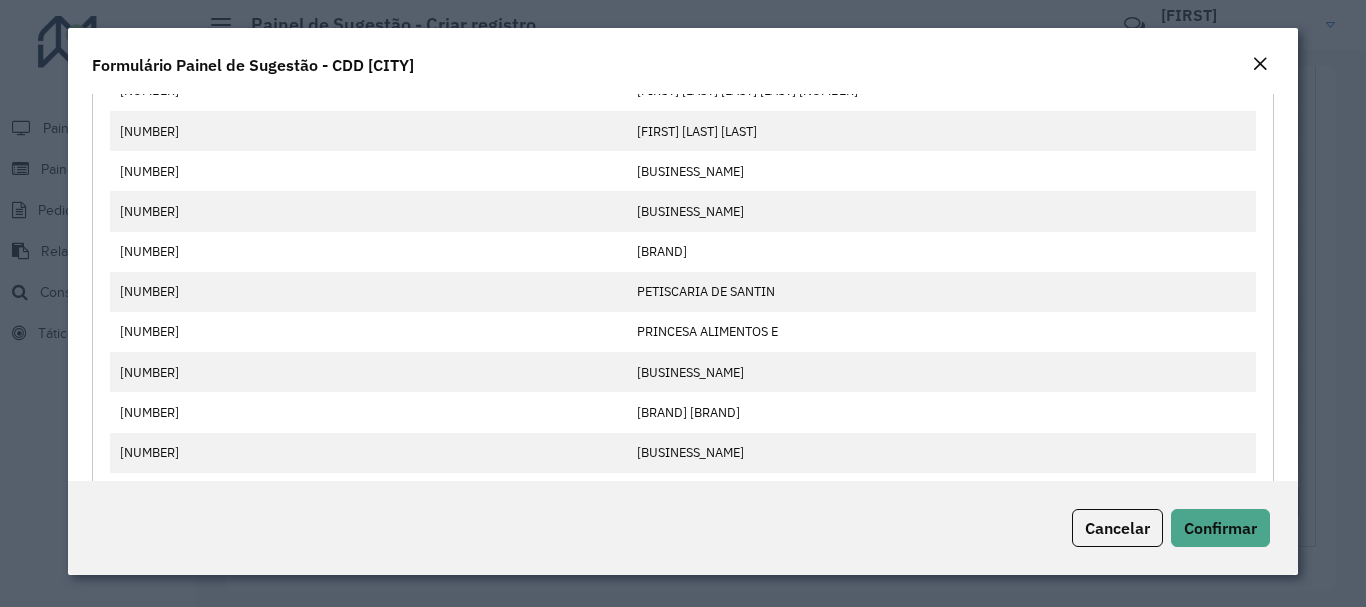 scroll, scrollTop: 600, scrollLeft: 0, axis: vertical 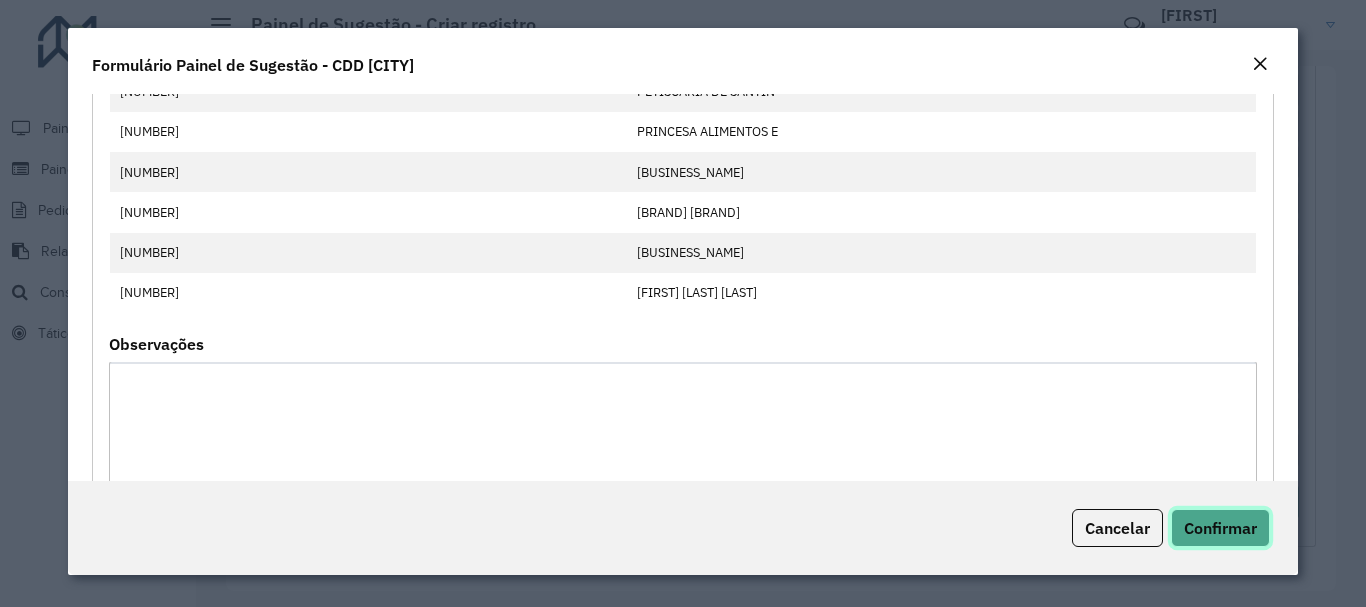 click on "Confirmar" 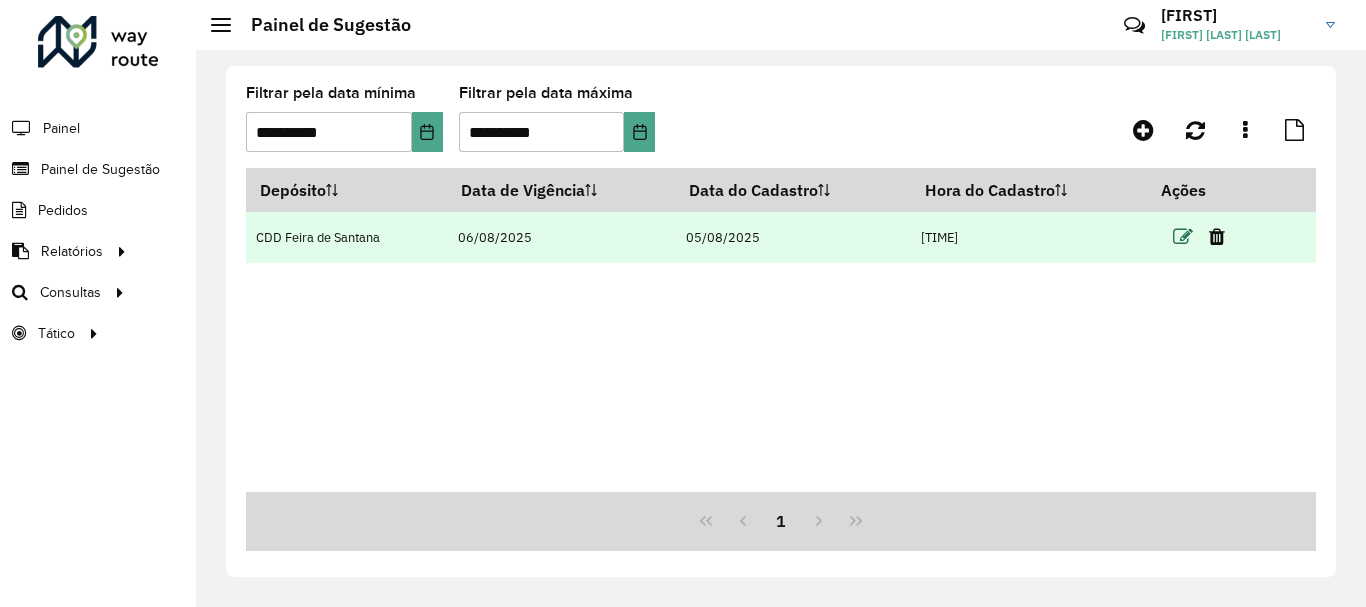click at bounding box center [1183, 237] 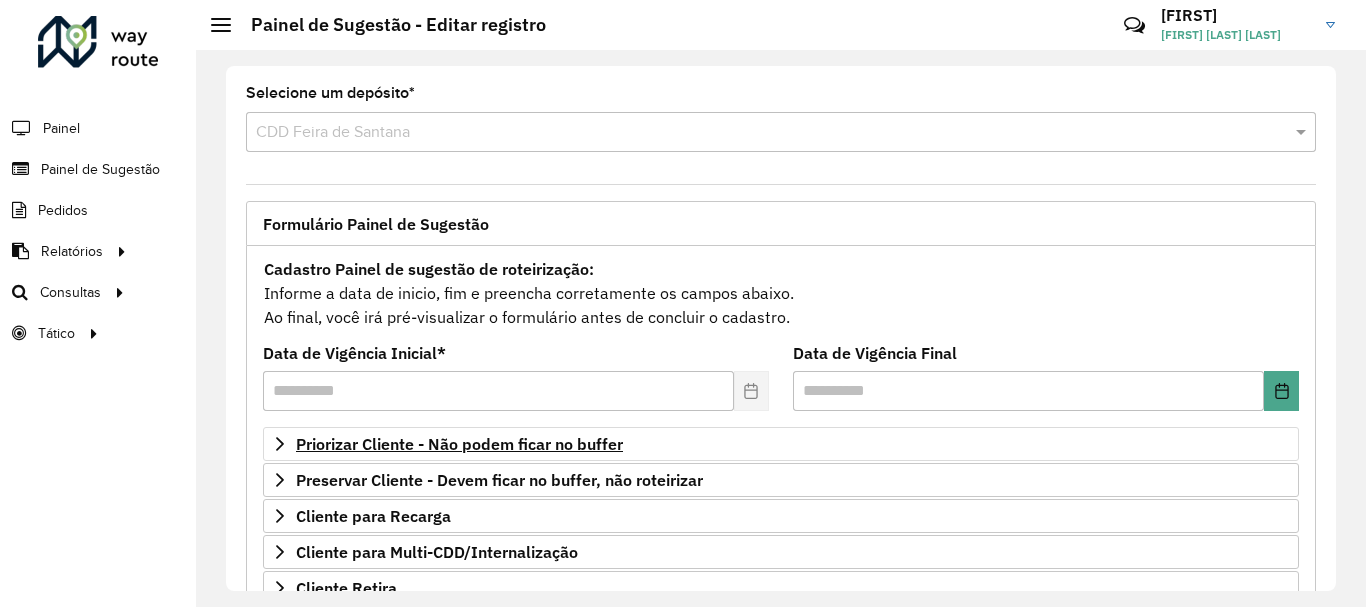 scroll, scrollTop: 200, scrollLeft: 0, axis: vertical 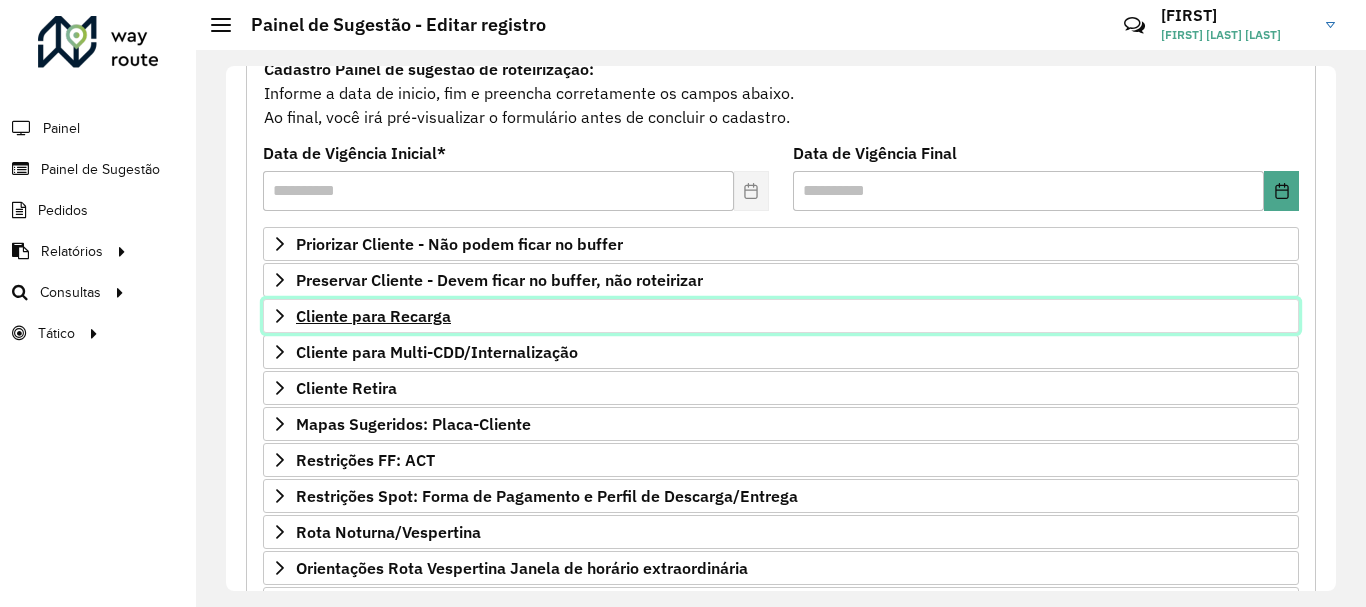 click on "Cliente para Recarga" at bounding box center (373, 316) 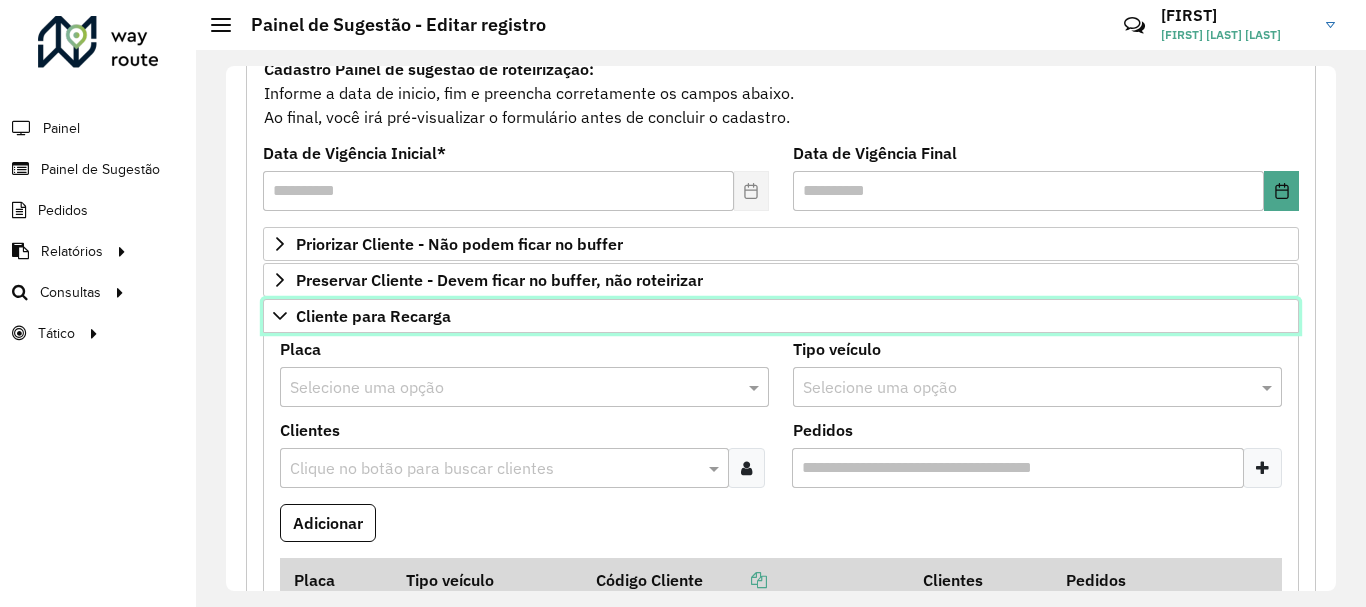 scroll, scrollTop: 300, scrollLeft: 0, axis: vertical 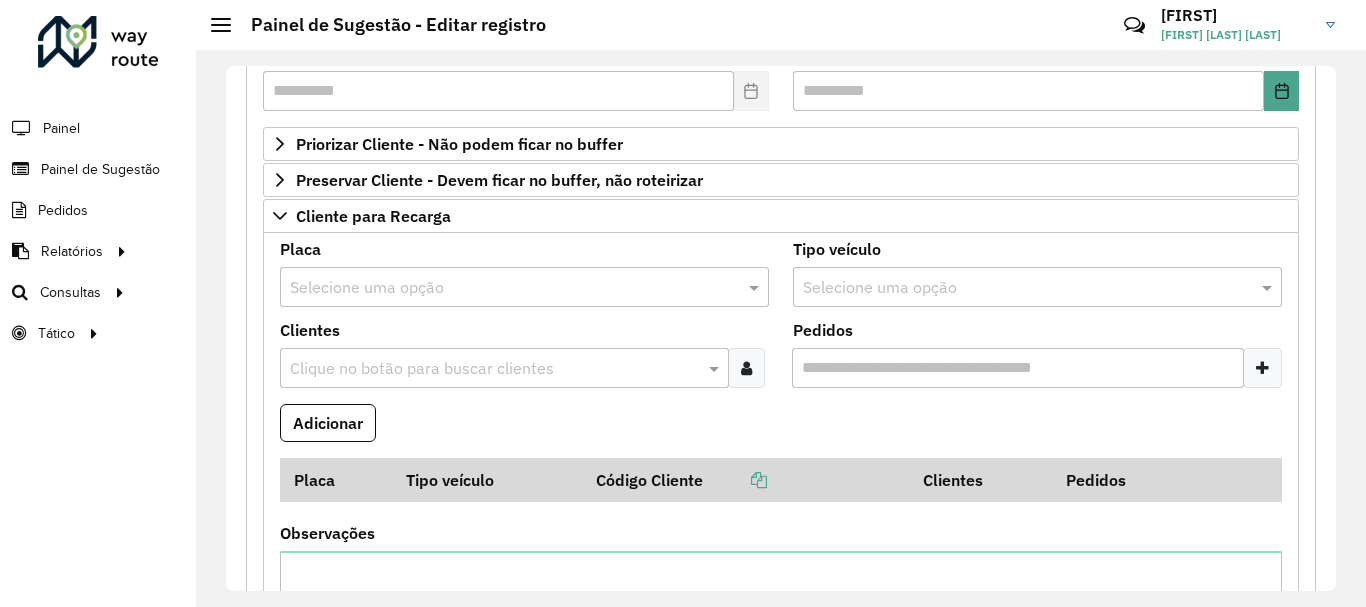 click at bounding box center [494, 369] 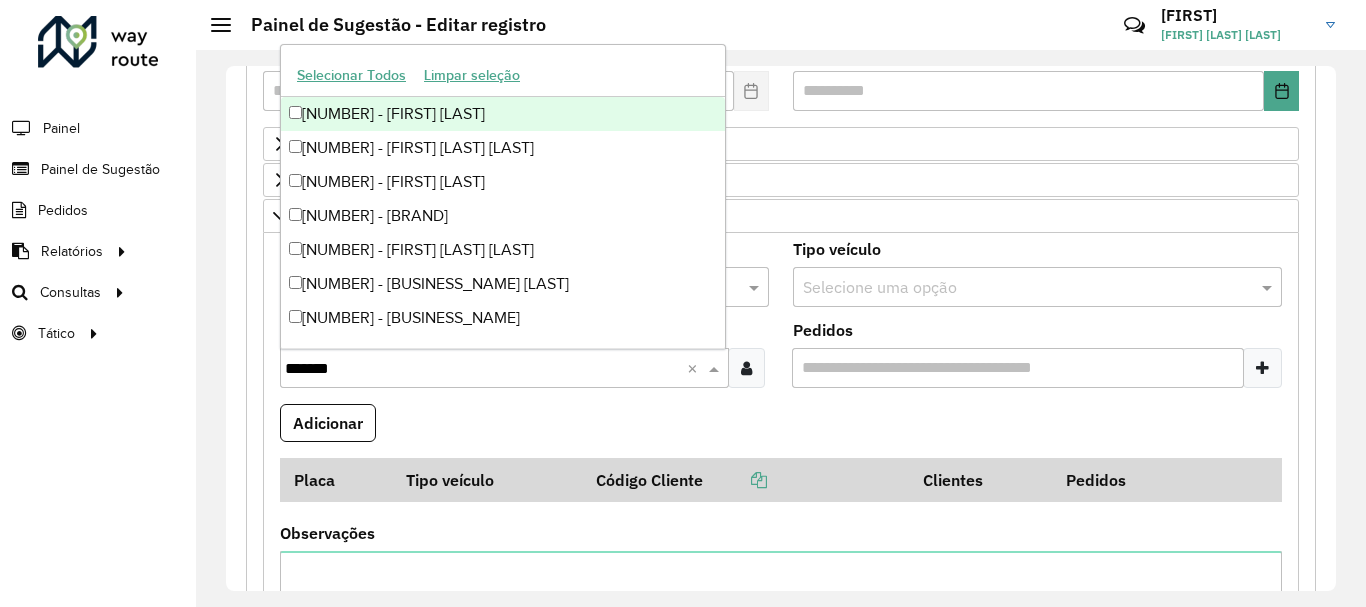 type on "********" 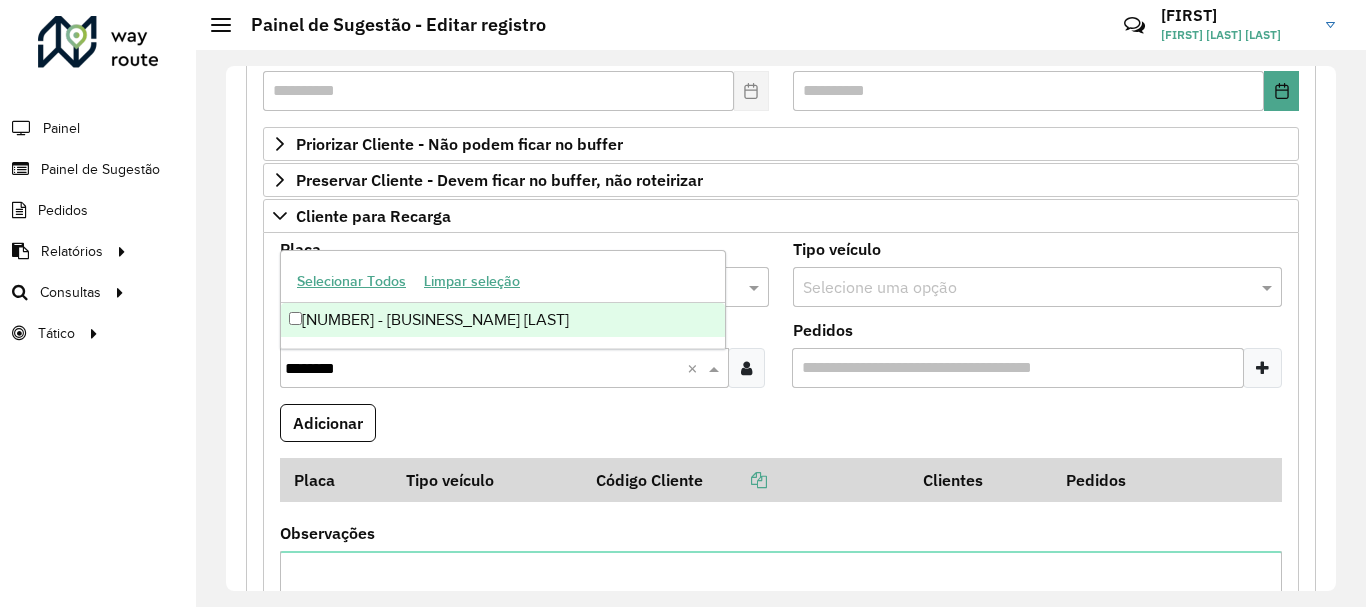 click on "[NUMBER] - [BUSINESS_NAME] [LAST]" at bounding box center [503, 320] 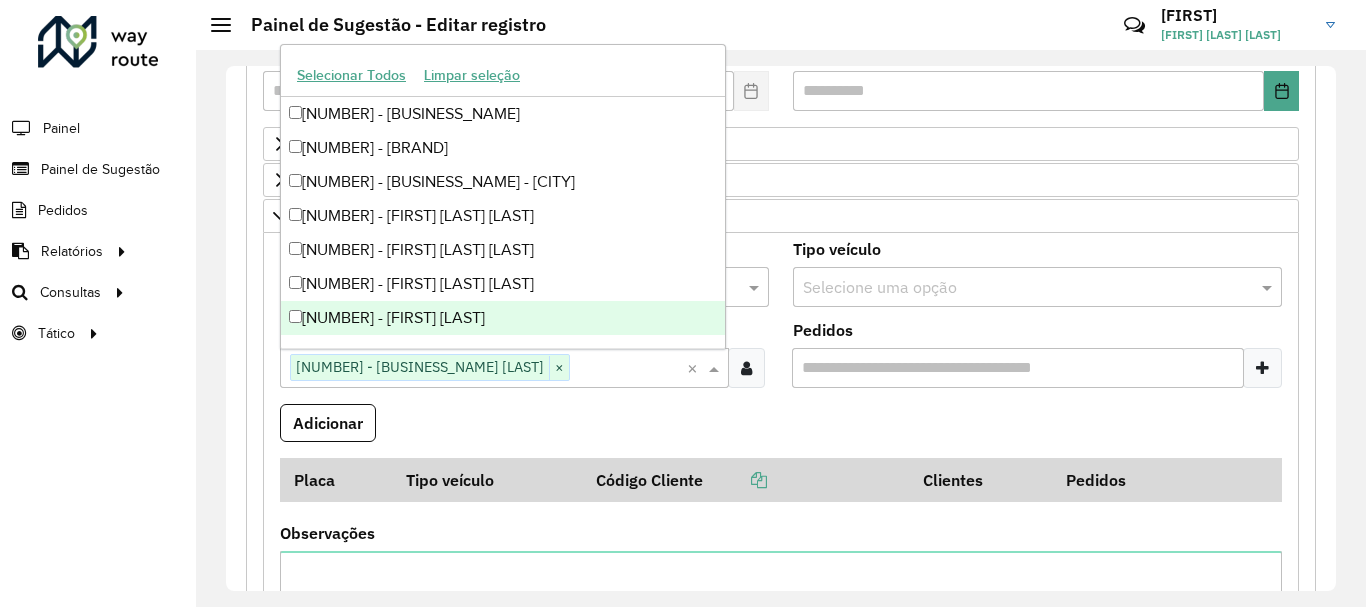 click on "Adicionar" at bounding box center (781, 431) 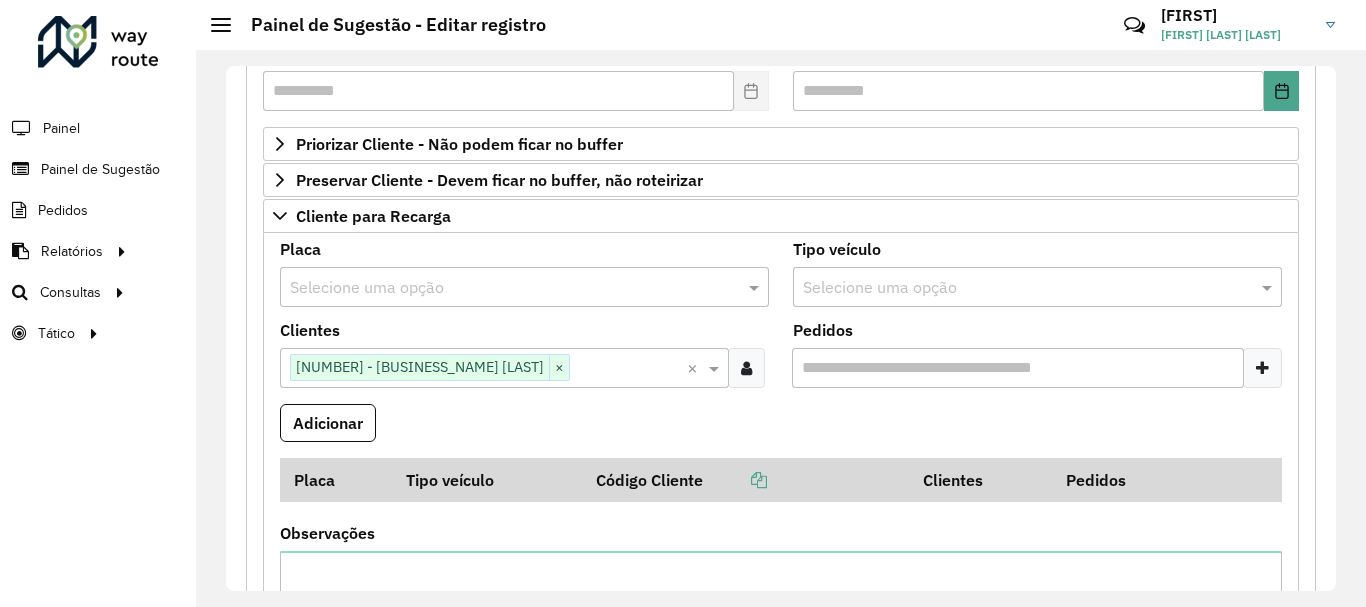 click on "Pedidos" at bounding box center (1018, 368) 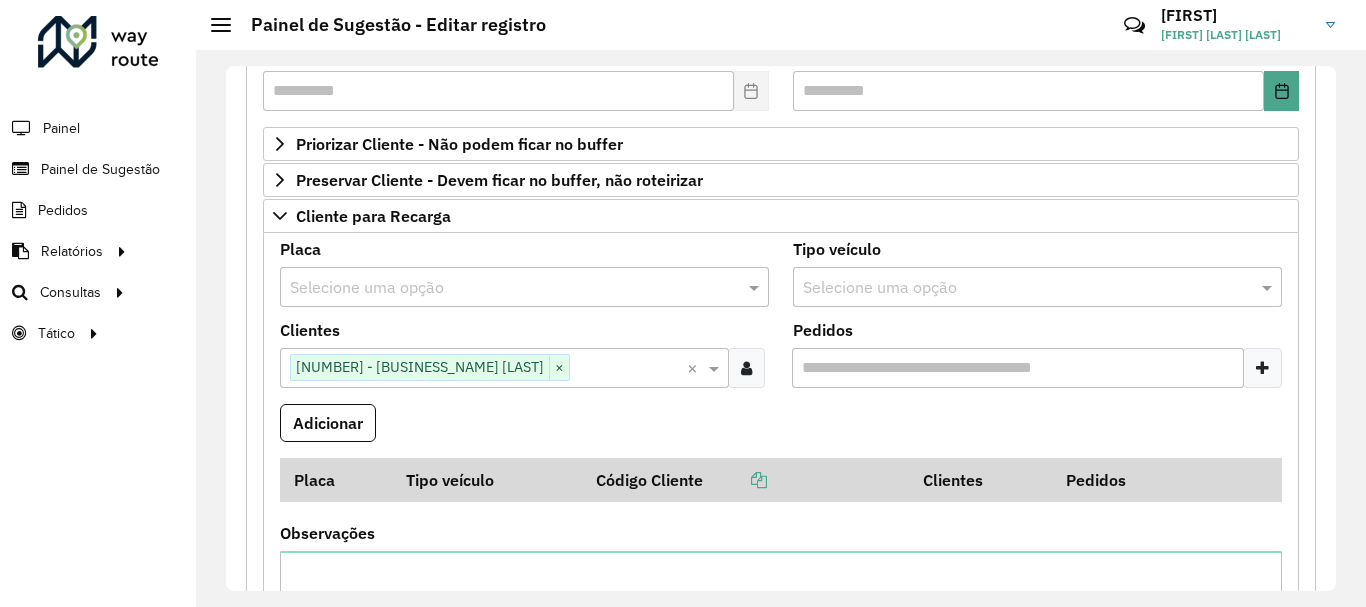 click on "Selecione uma opção" at bounding box center [524, 287] 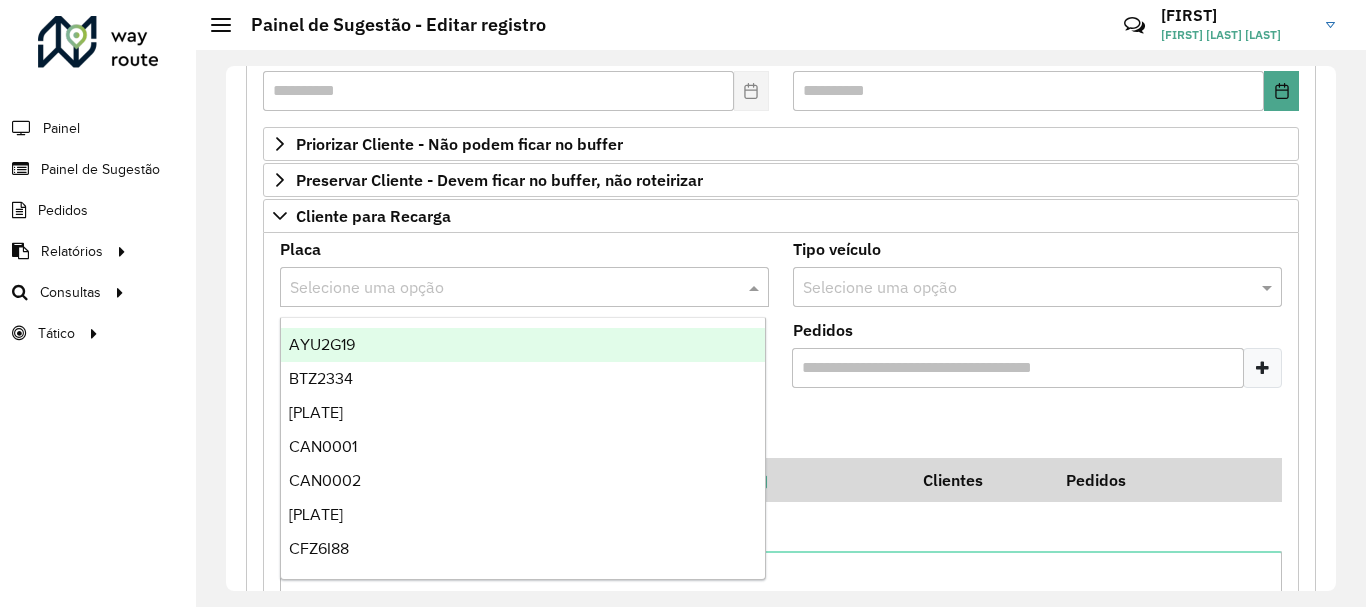 click at bounding box center [1017, 288] 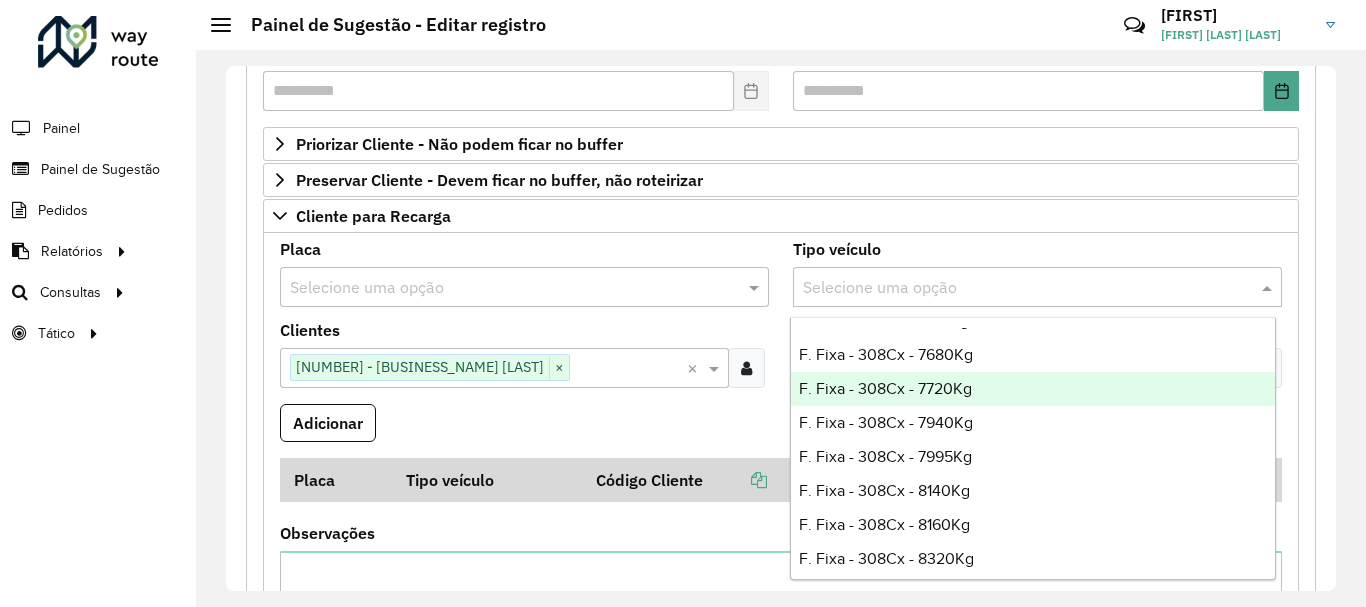 scroll, scrollTop: 600, scrollLeft: 0, axis: vertical 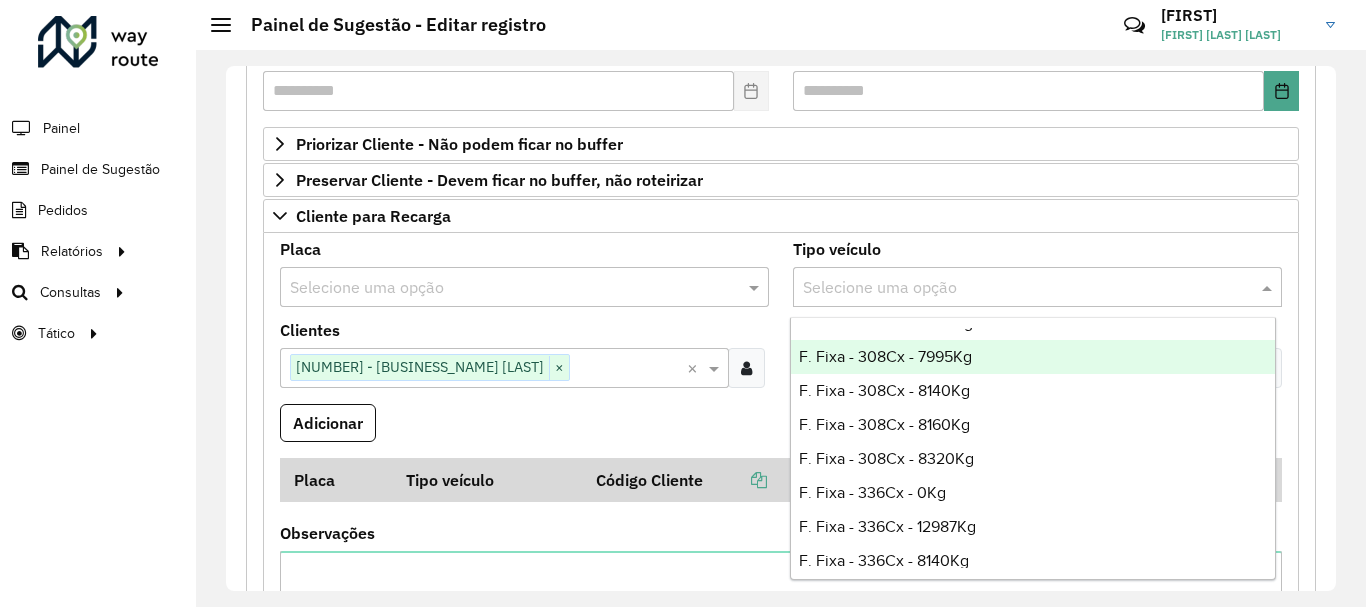 click at bounding box center (504, 288) 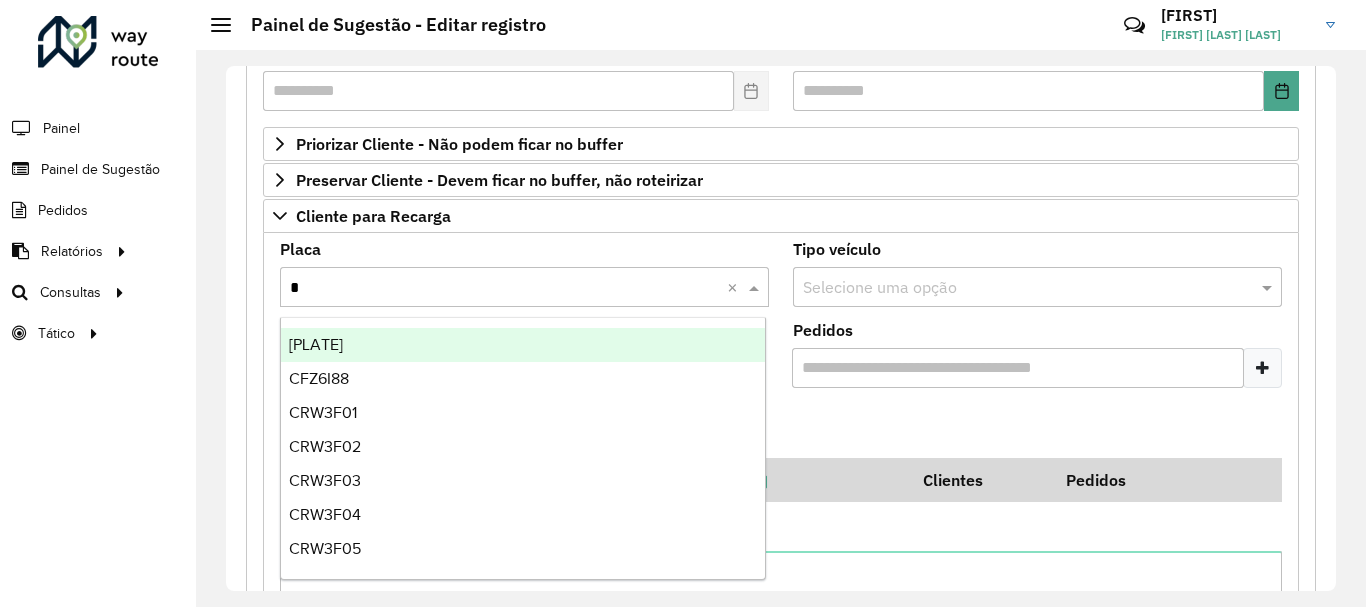 type on "**" 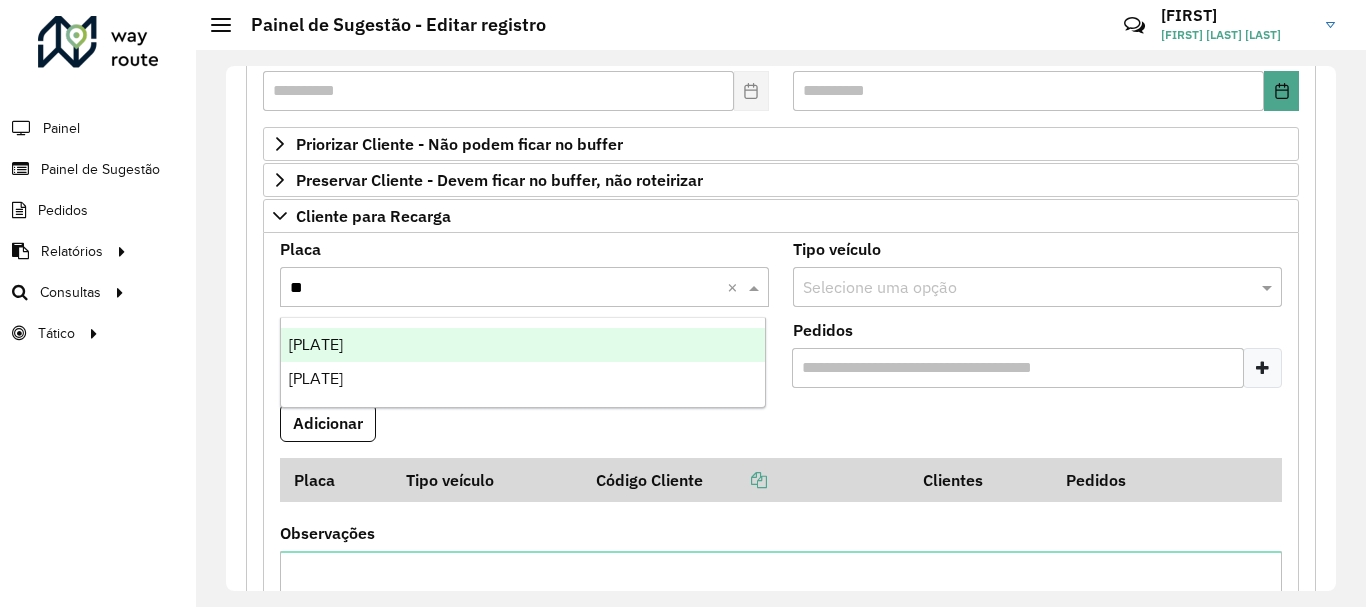 click on "[PLATE]" at bounding box center (523, 345) 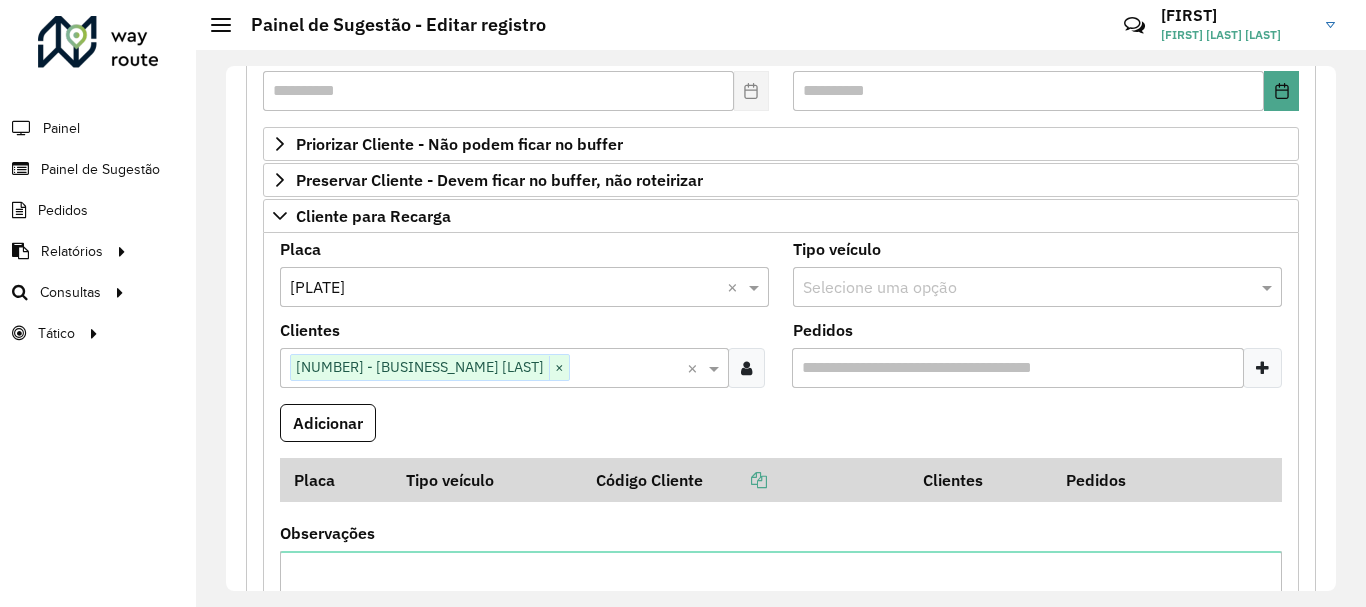 click on "Tipo veículo  Selecione uma opção" at bounding box center (1037, 282) 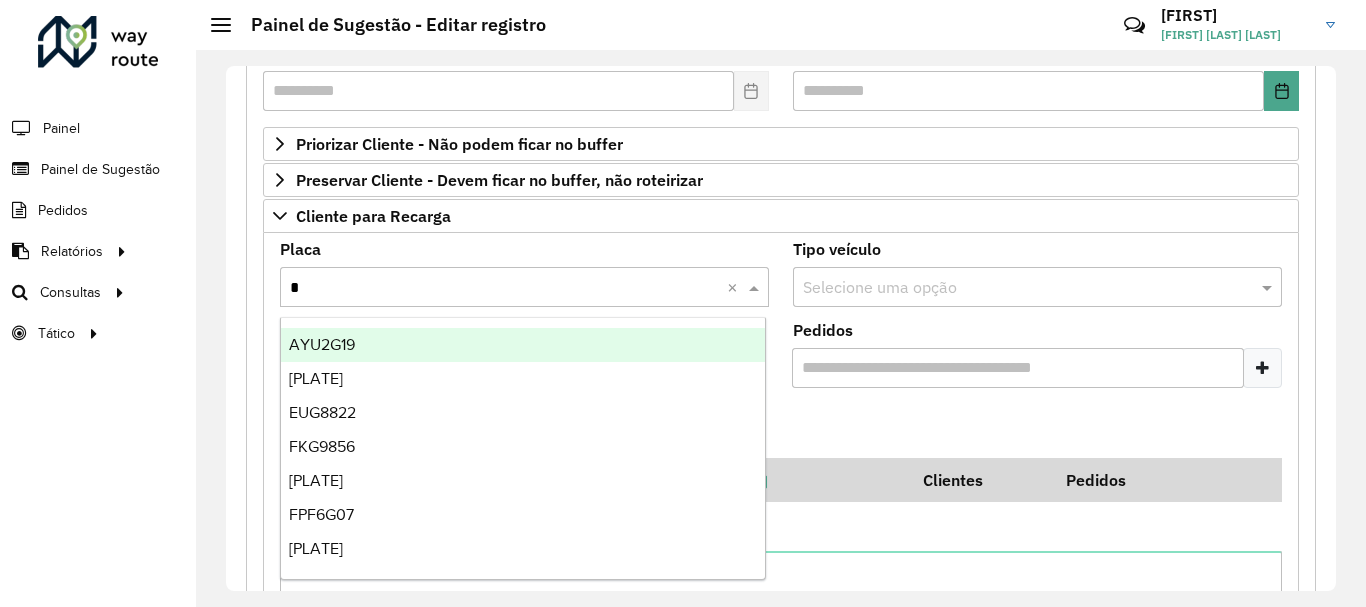 type on "**" 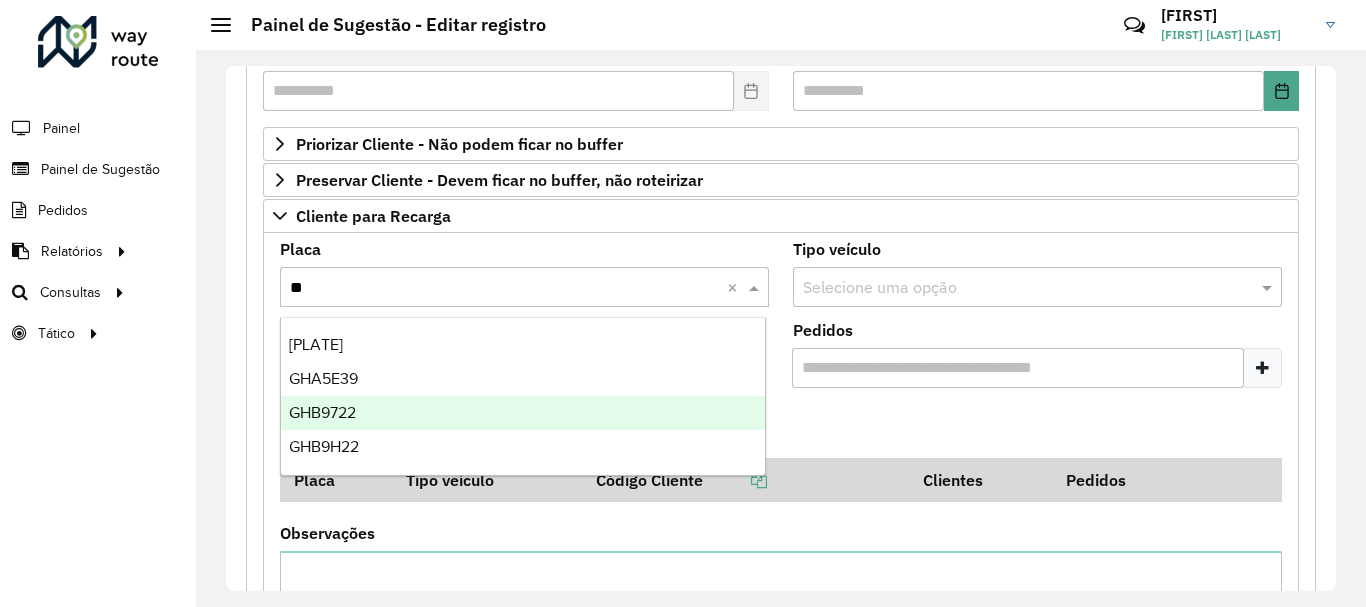 click on "GHB9722" at bounding box center (322, 412) 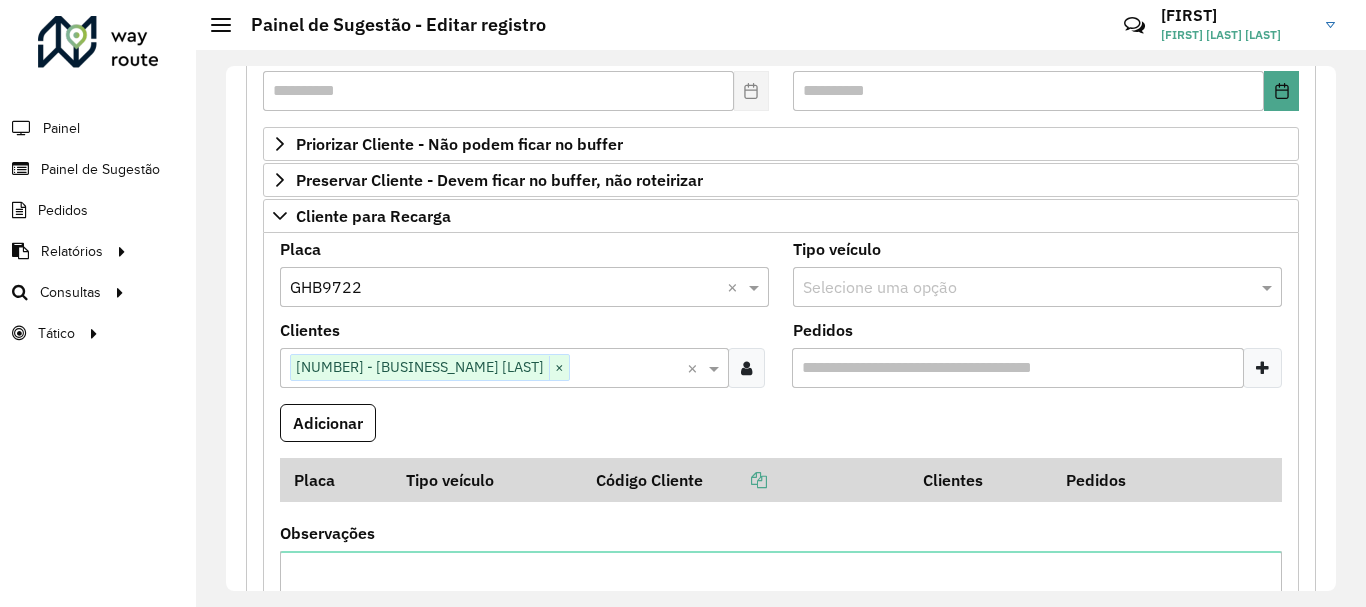 click at bounding box center (504, 288) 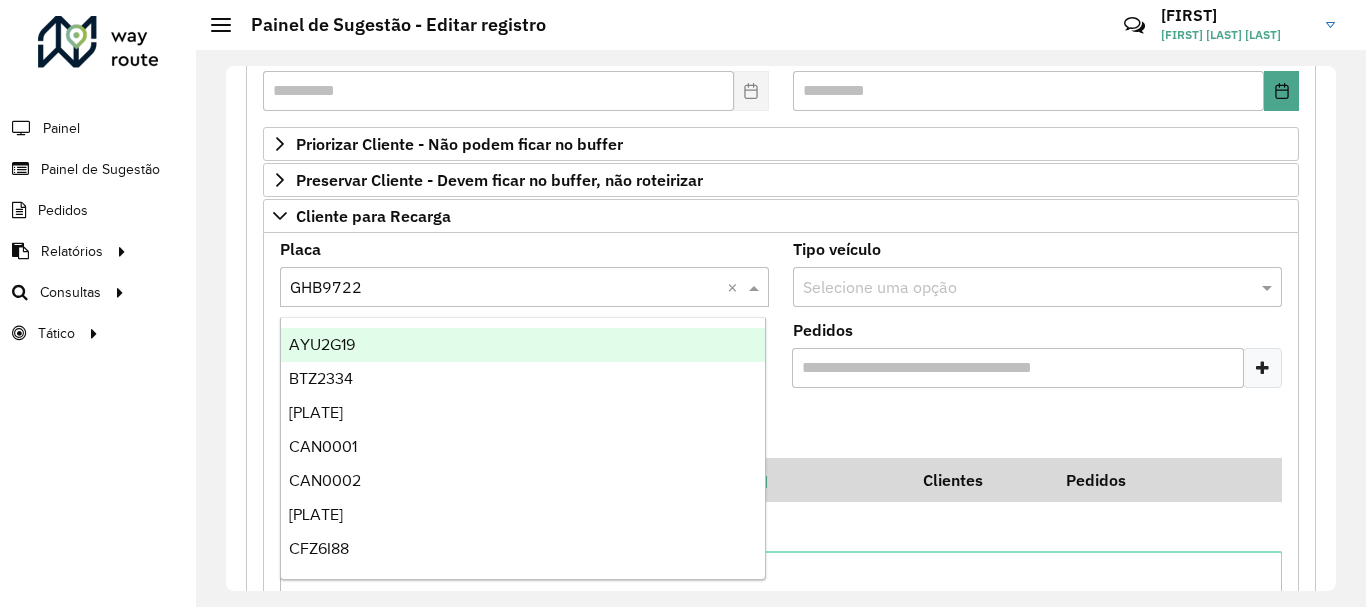 click at bounding box center (524, 287) 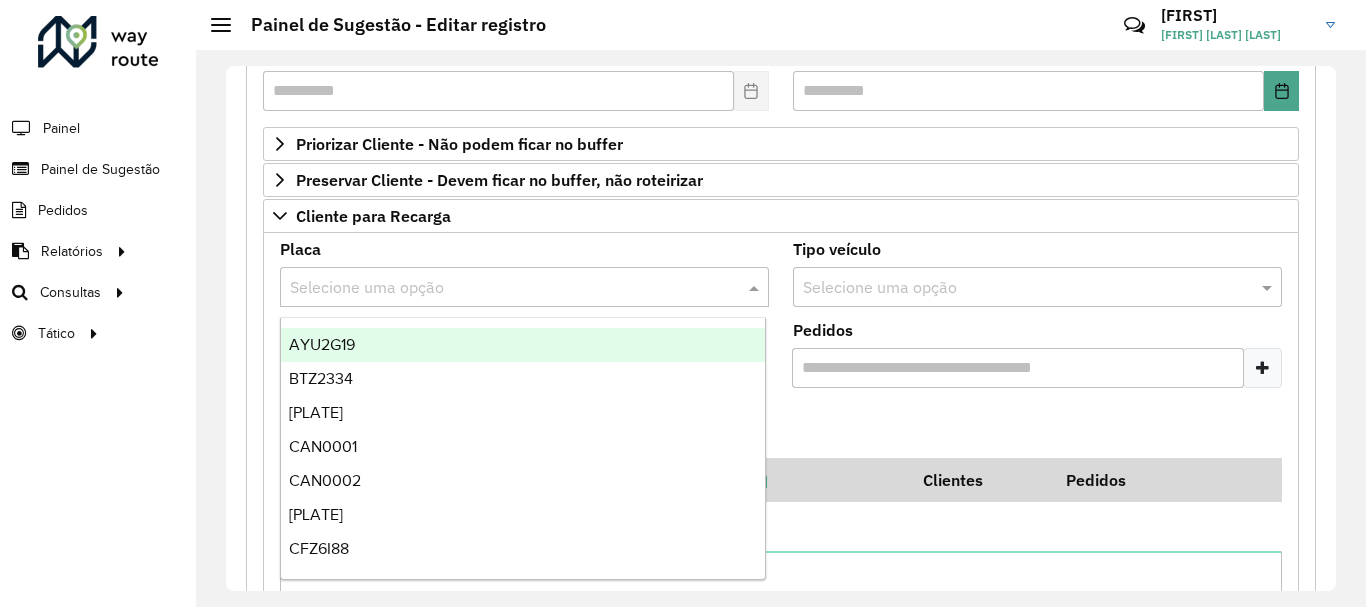 click at bounding box center (504, 288) 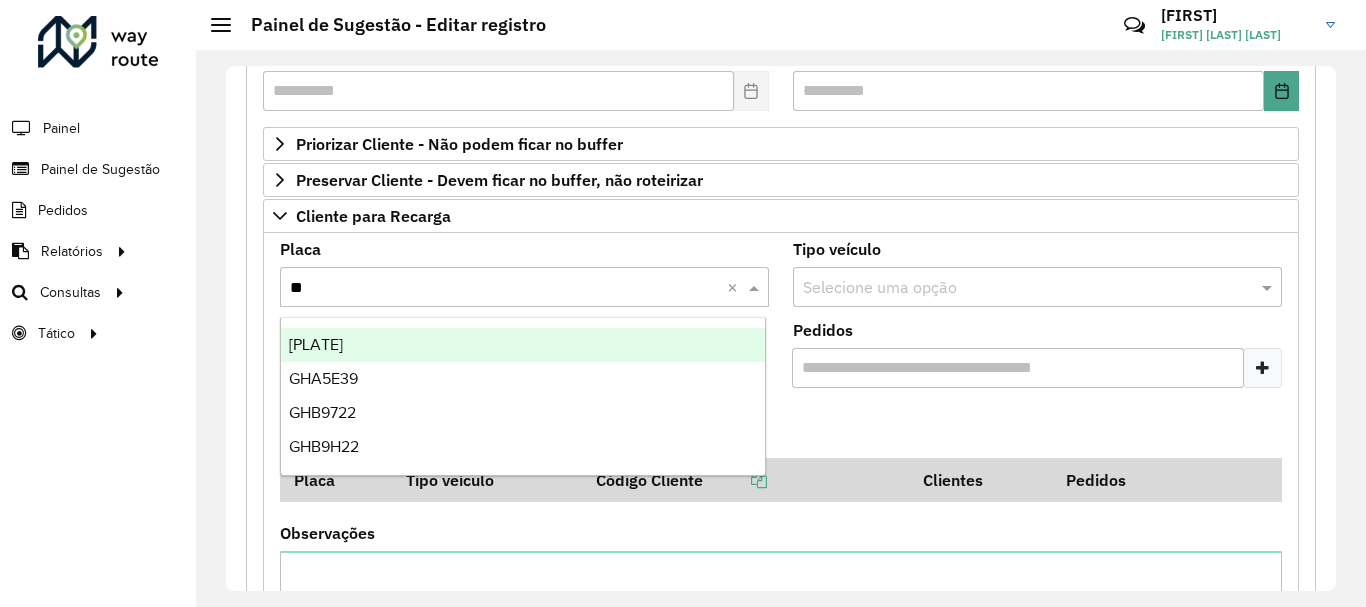type on "***" 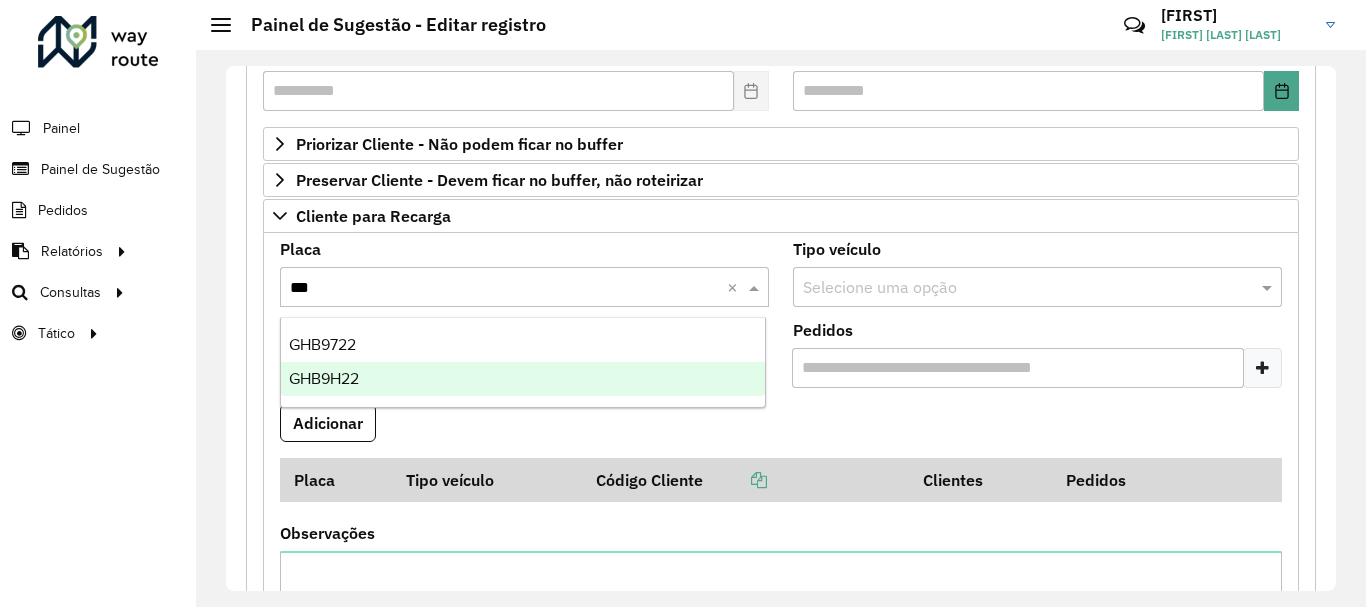 click on "GHB9H22" at bounding box center (523, 379) 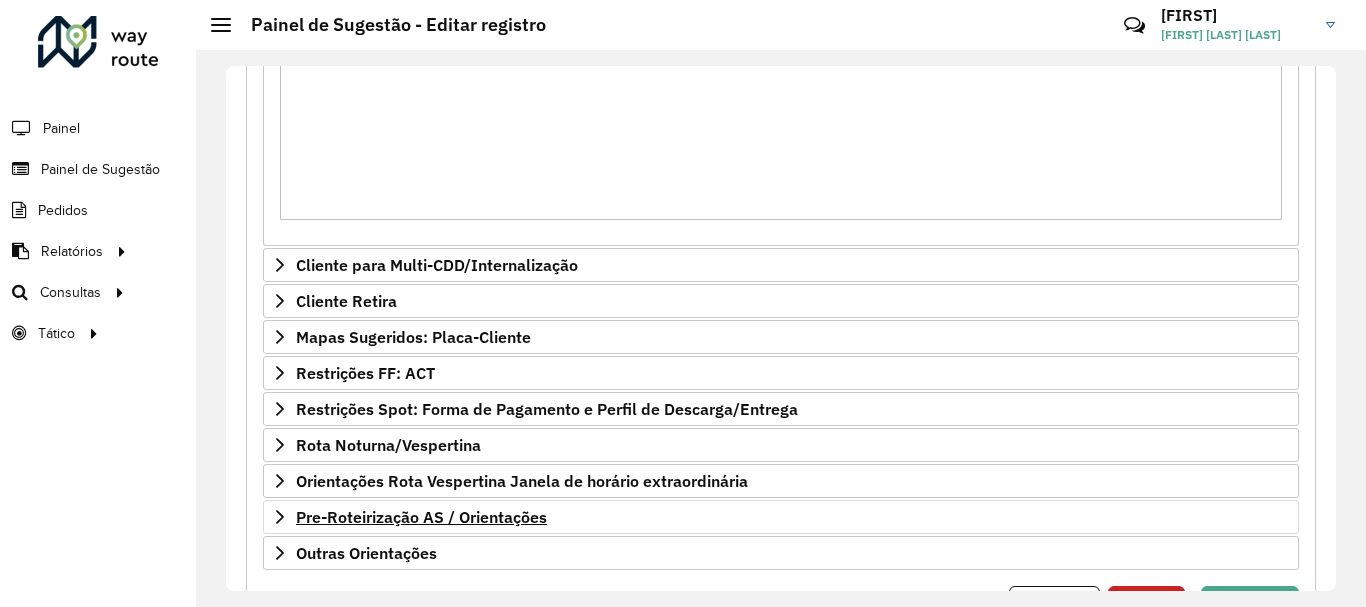 scroll, scrollTop: 903, scrollLeft: 0, axis: vertical 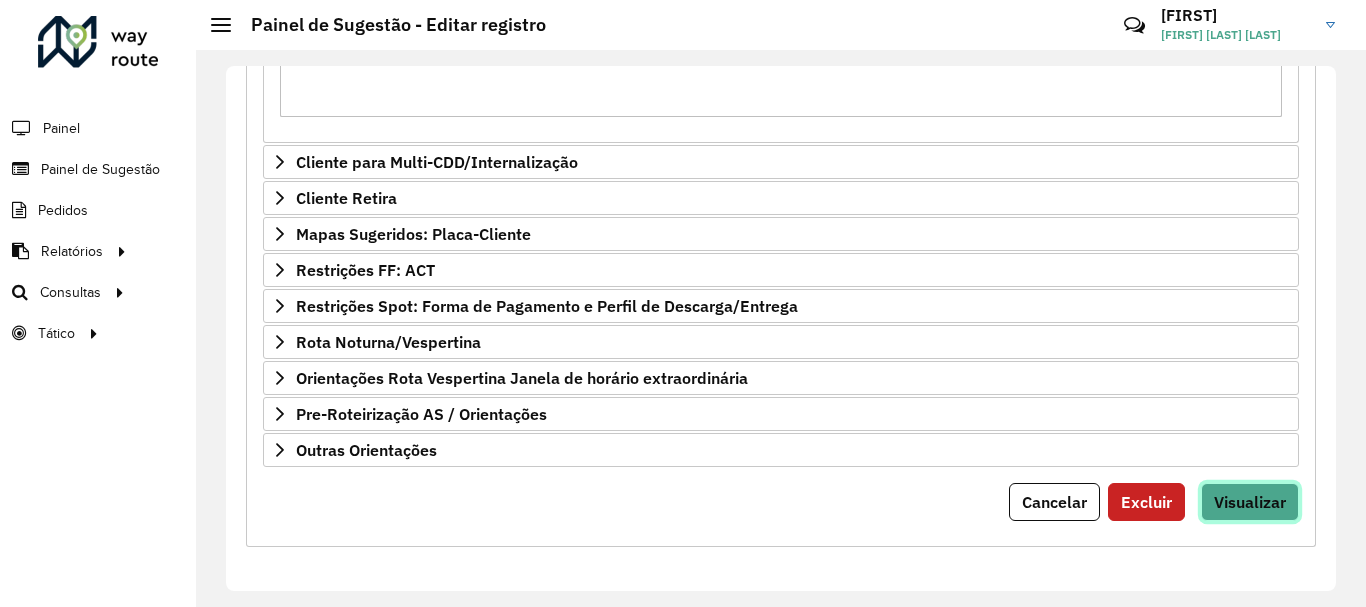 click on "Visualizar" at bounding box center (1250, 502) 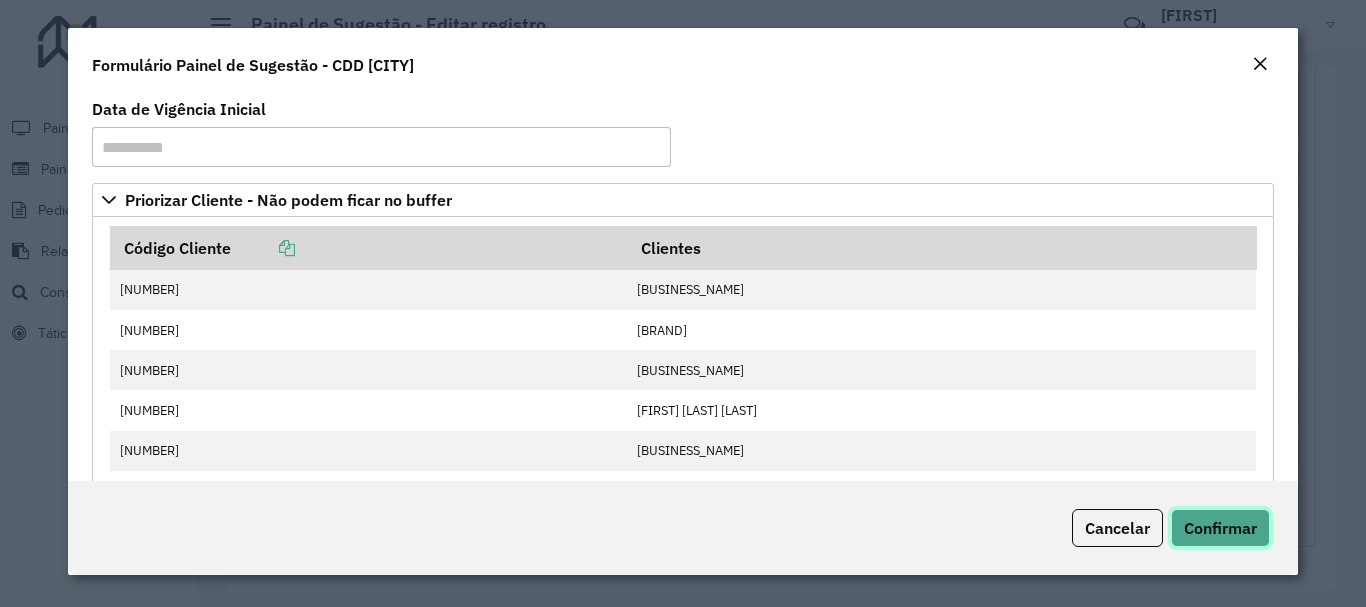 drag, startPoint x: 1235, startPoint y: 536, endPoint x: 1219, endPoint y: 528, distance: 17.888544 